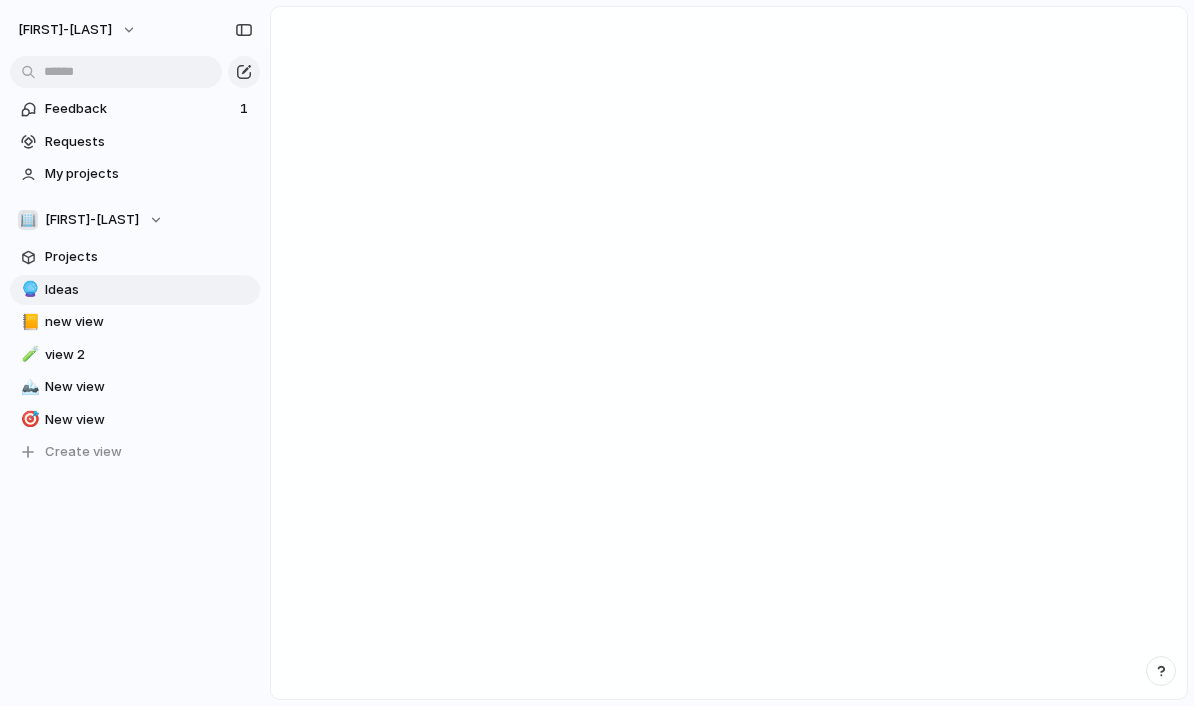 scroll, scrollTop: 0, scrollLeft: 0, axis: both 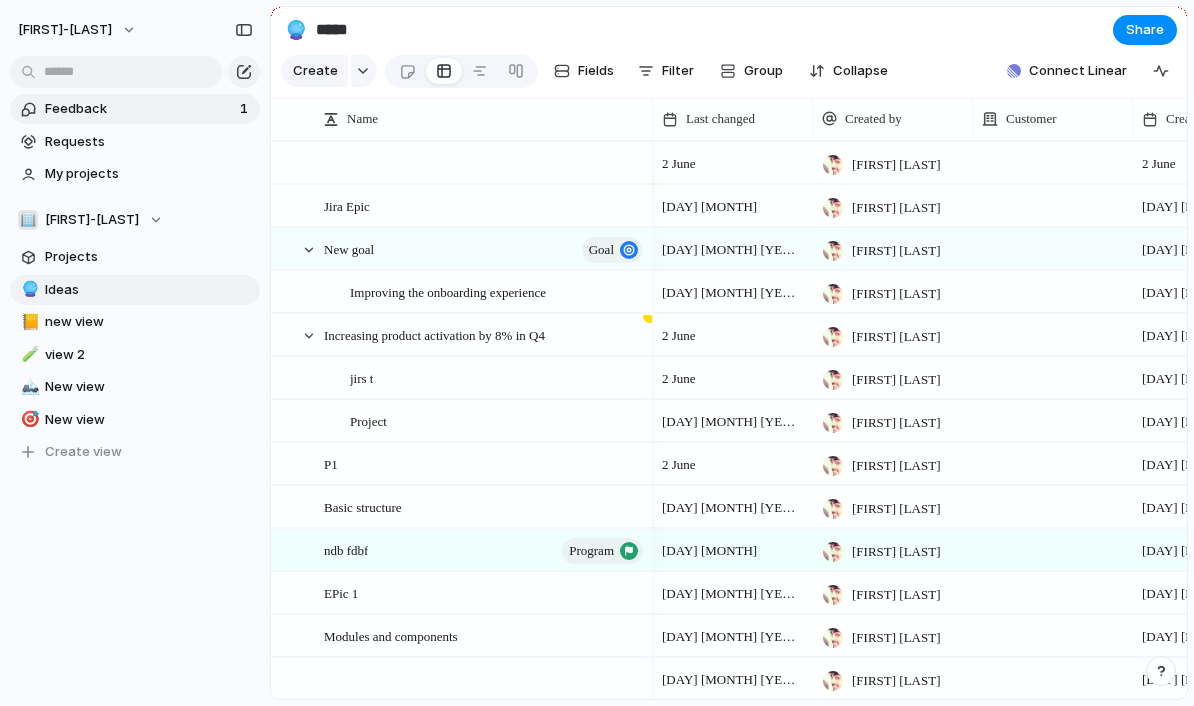 click on "Feedback" at bounding box center [139, 109] 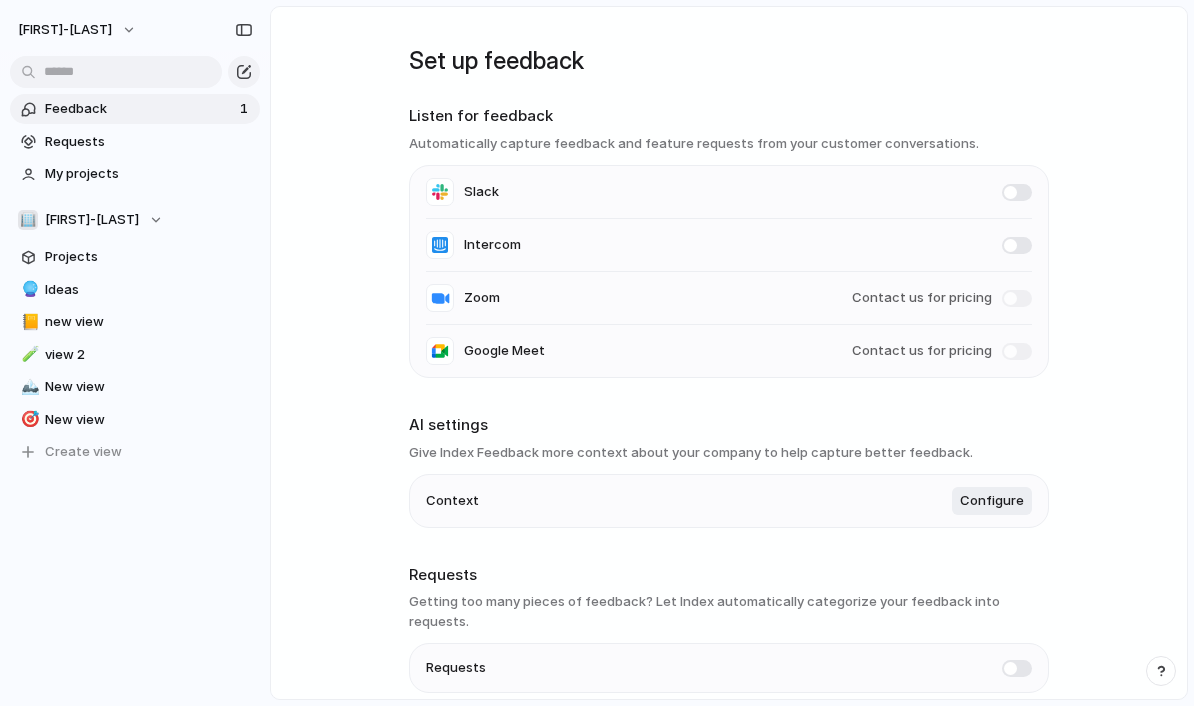 click on "Feedback" at bounding box center (139, 109) 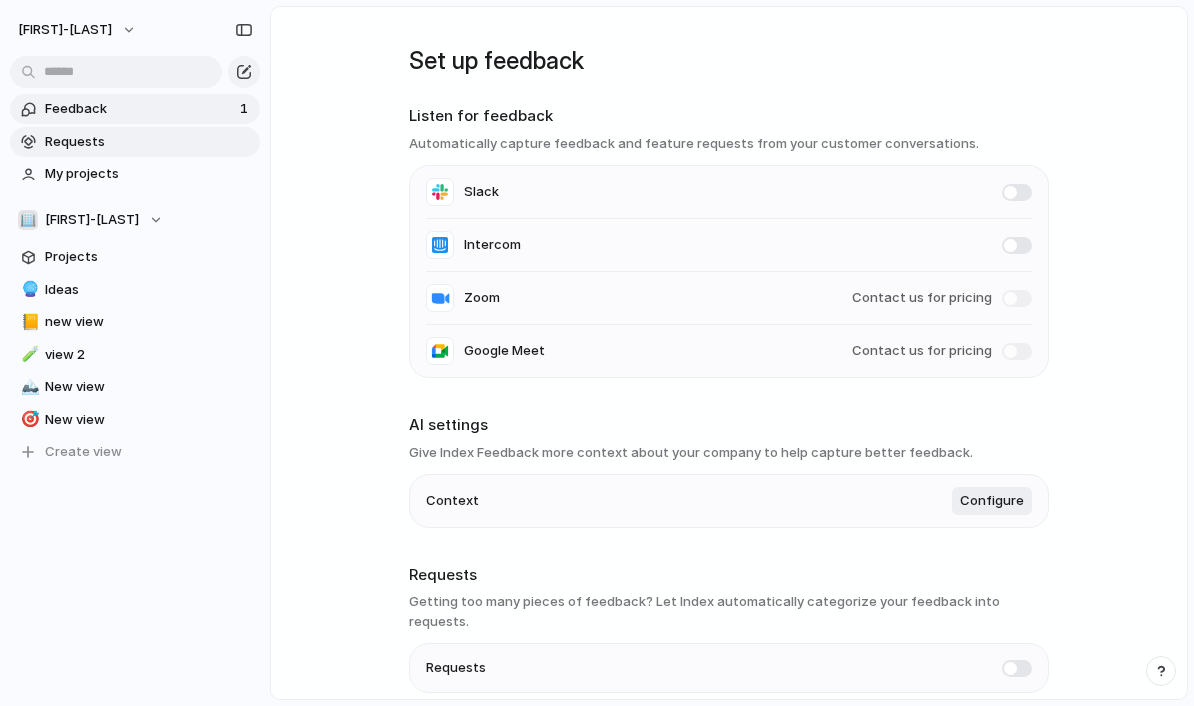 click on "Requests" at bounding box center [149, 142] 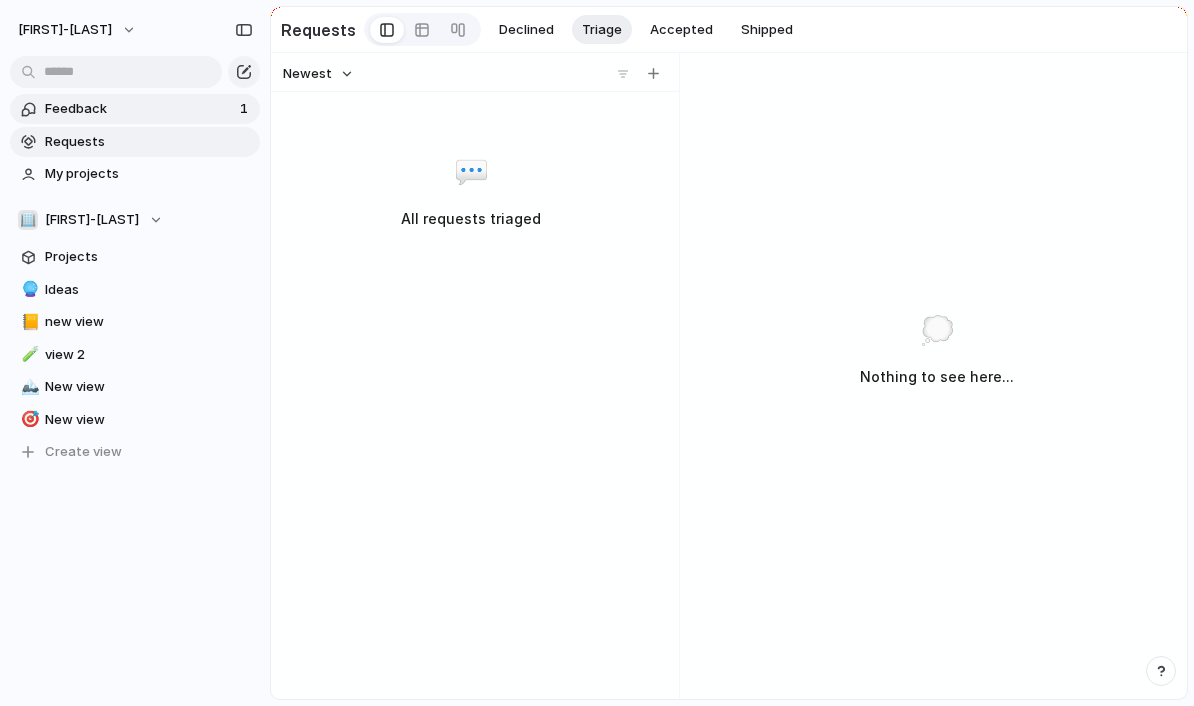 click on "Feedback" at bounding box center (139, 109) 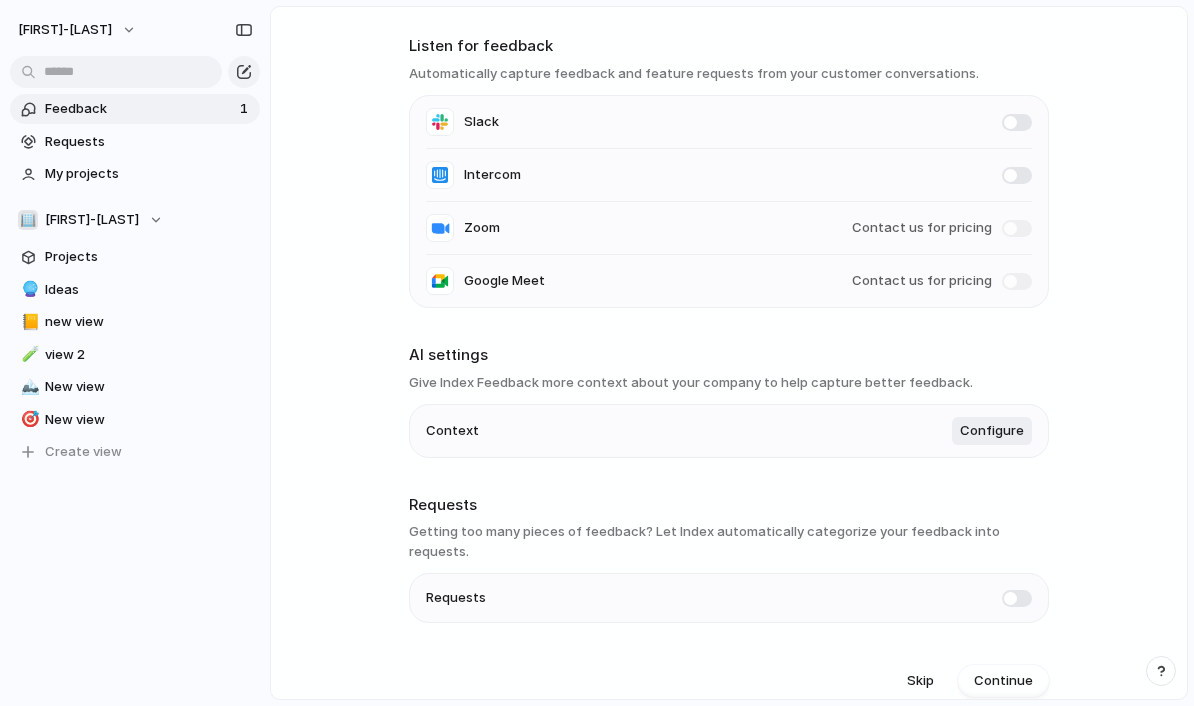 scroll, scrollTop: 67, scrollLeft: 0, axis: vertical 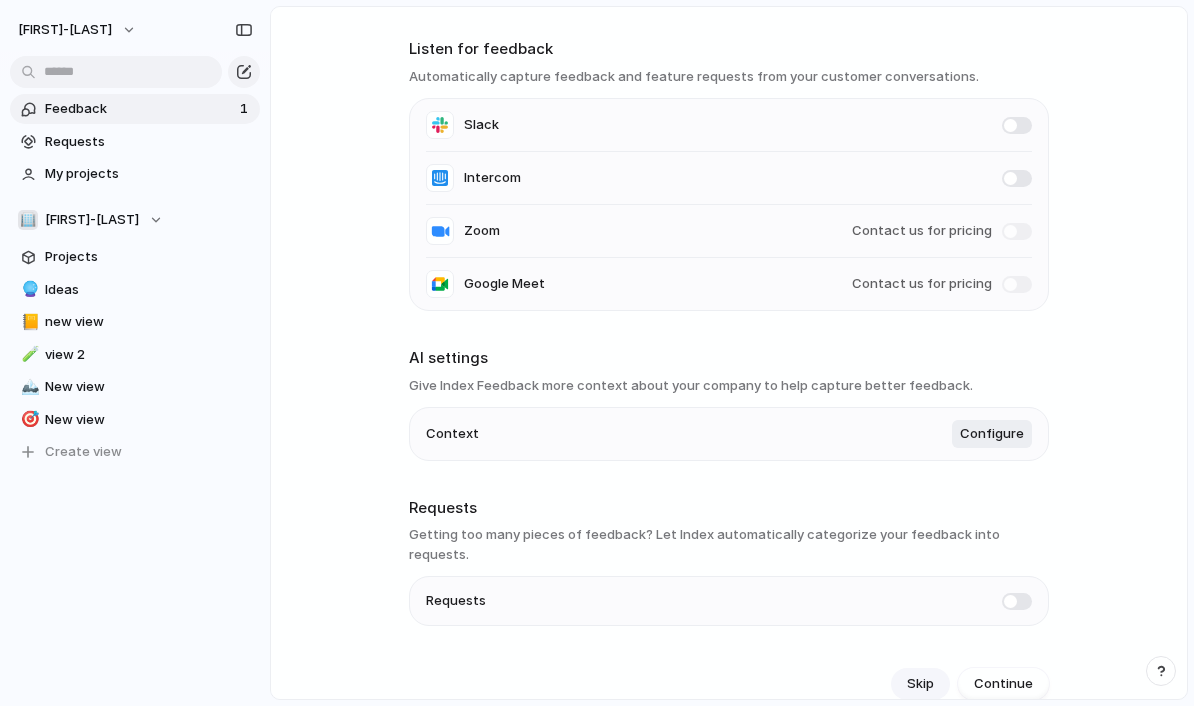 click on "Skip" at bounding box center [920, 684] 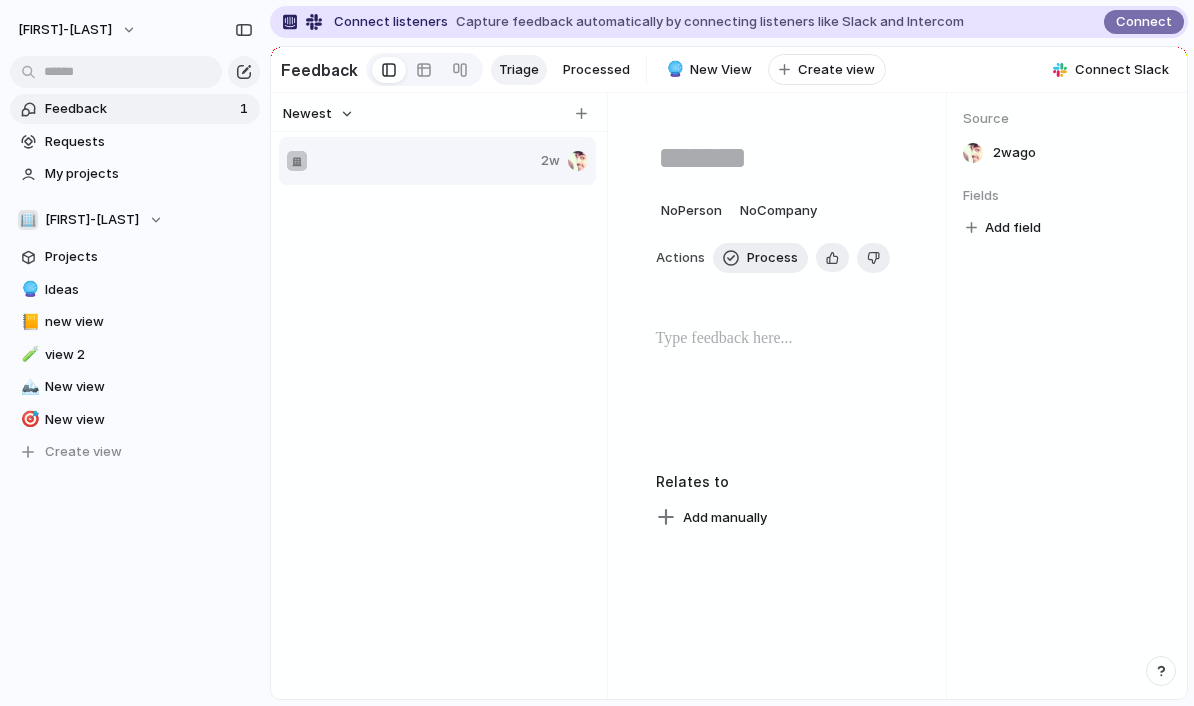 scroll, scrollTop: 0, scrollLeft: 0, axis: both 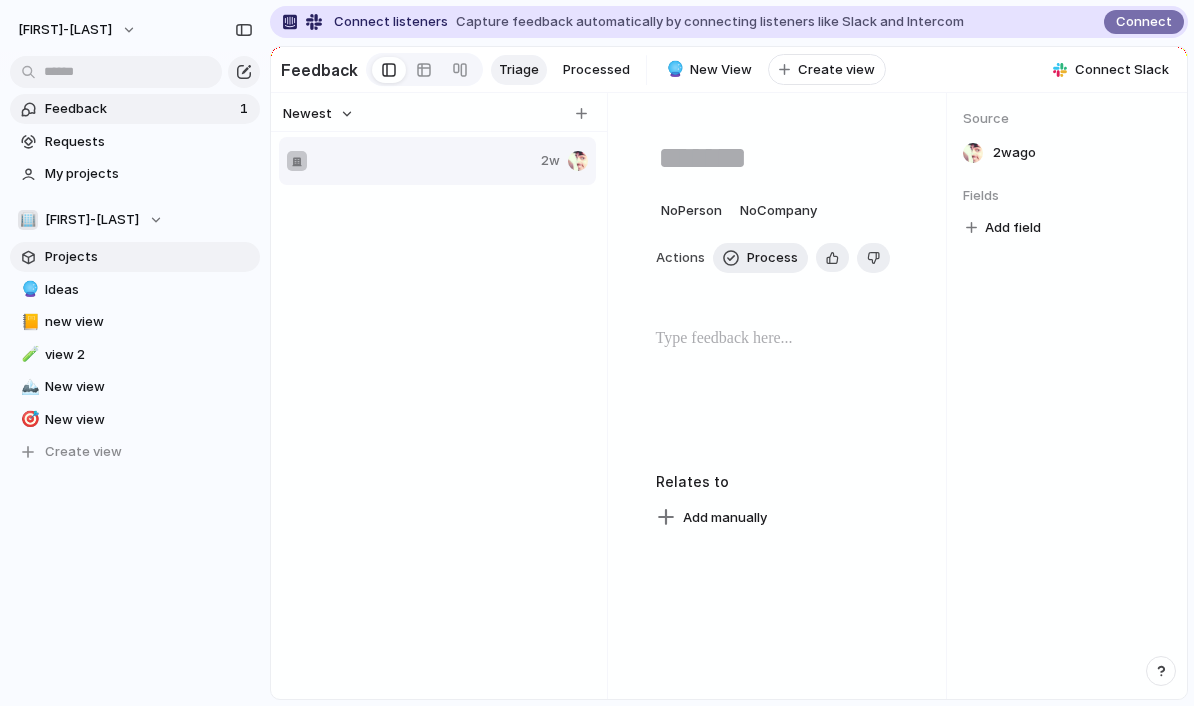 click on "Projects" at bounding box center (149, 257) 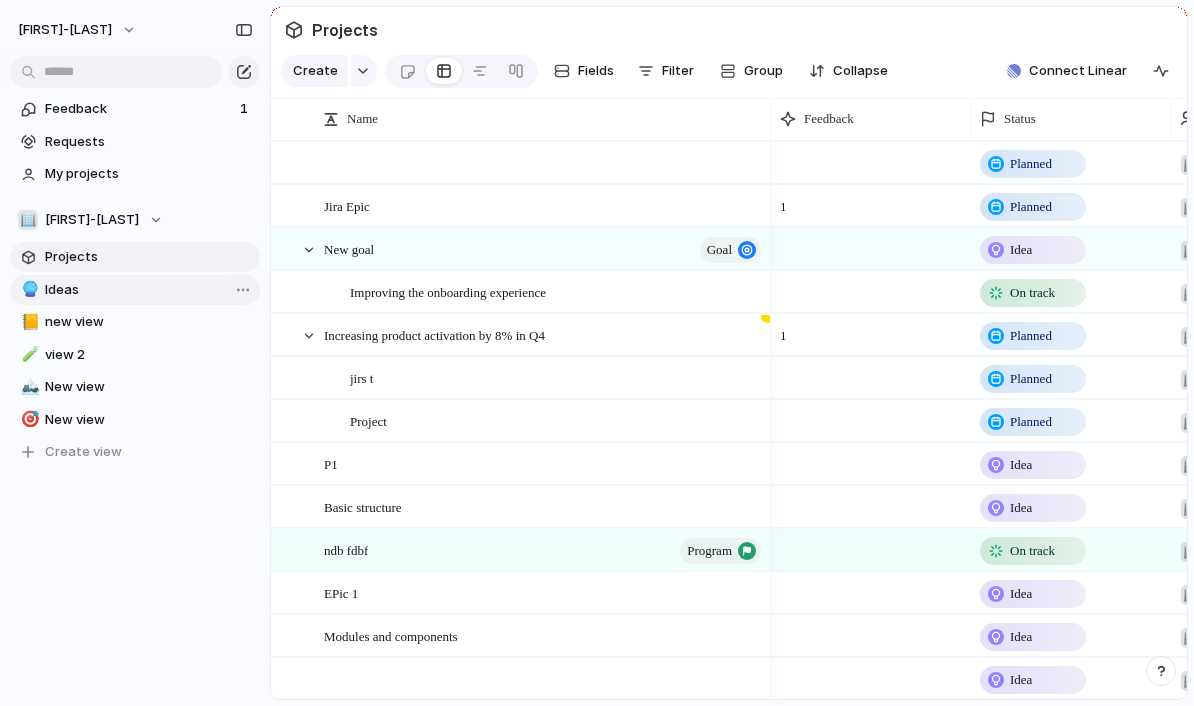 click on "Ideas" at bounding box center [149, 290] 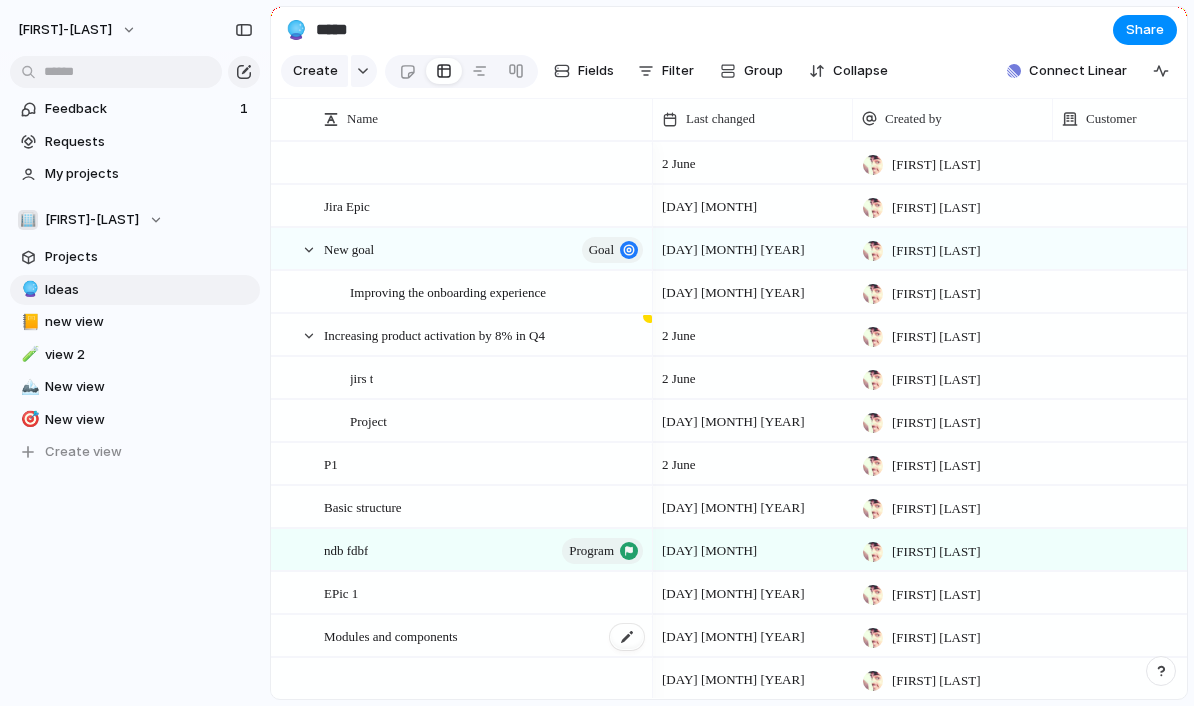 click on "Modules and components" at bounding box center [391, 635] 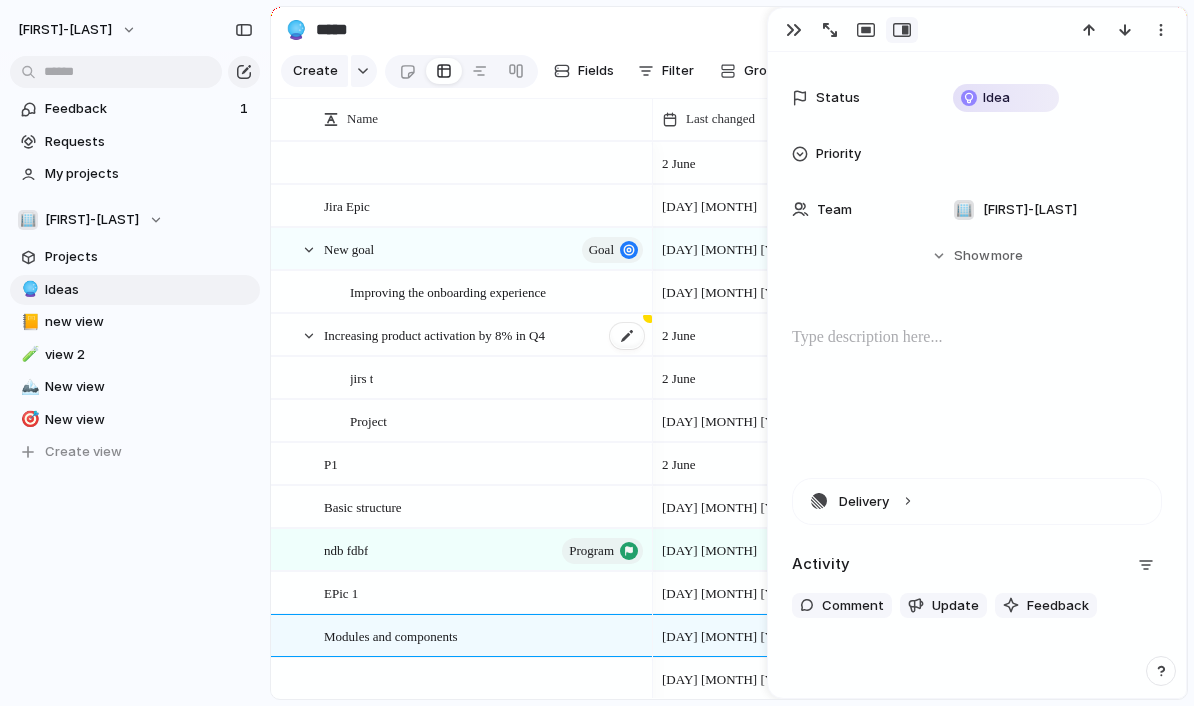 scroll, scrollTop: 525, scrollLeft: 0, axis: vertical 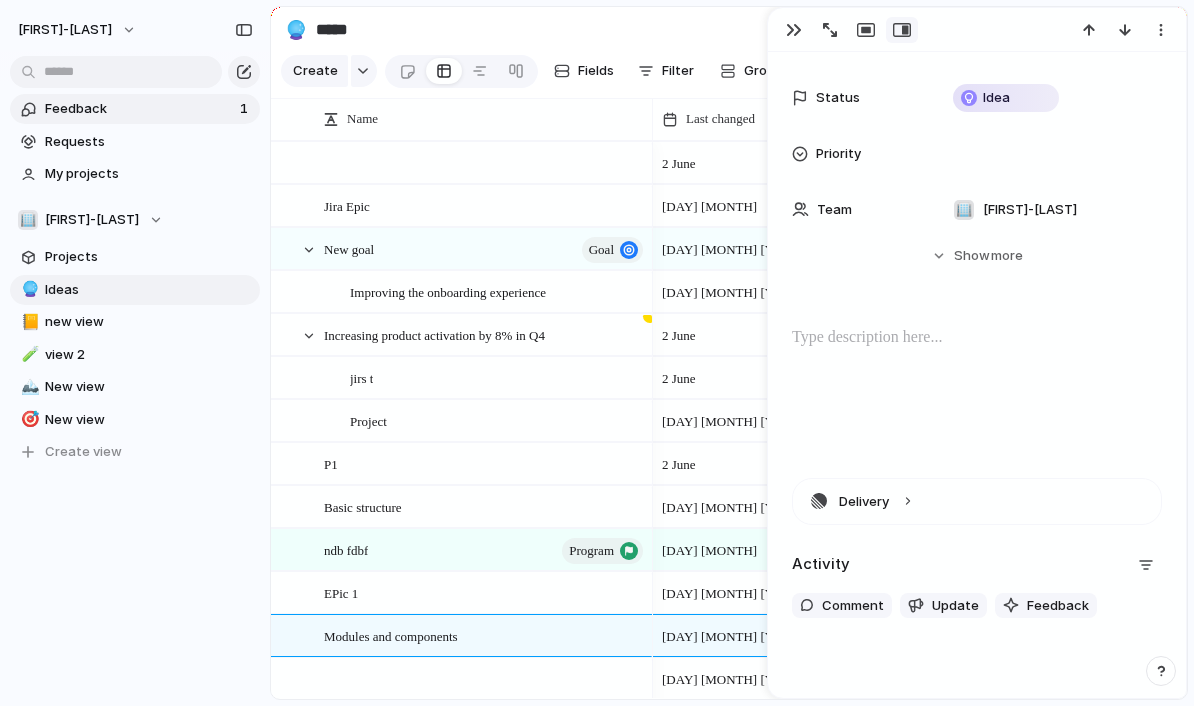 click on "Feedback" at bounding box center (139, 109) 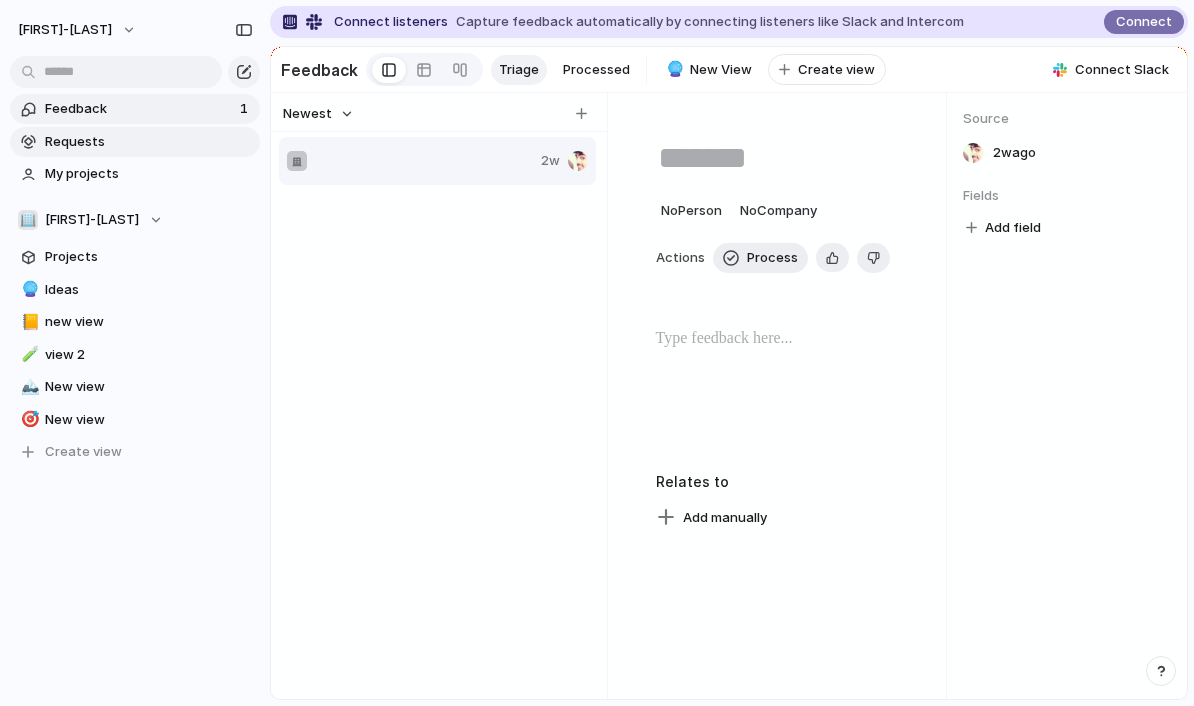 click on "Requests" at bounding box center (149, 142) 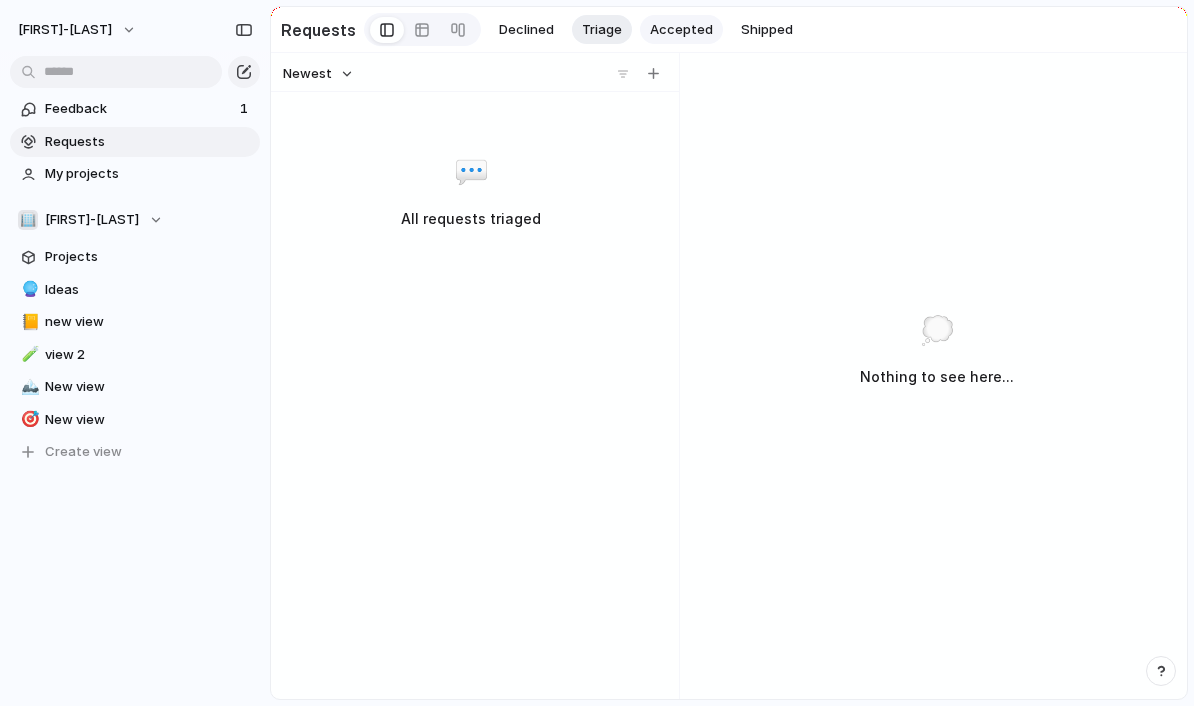 click on "Accepted" at bounding box center (681, 30) 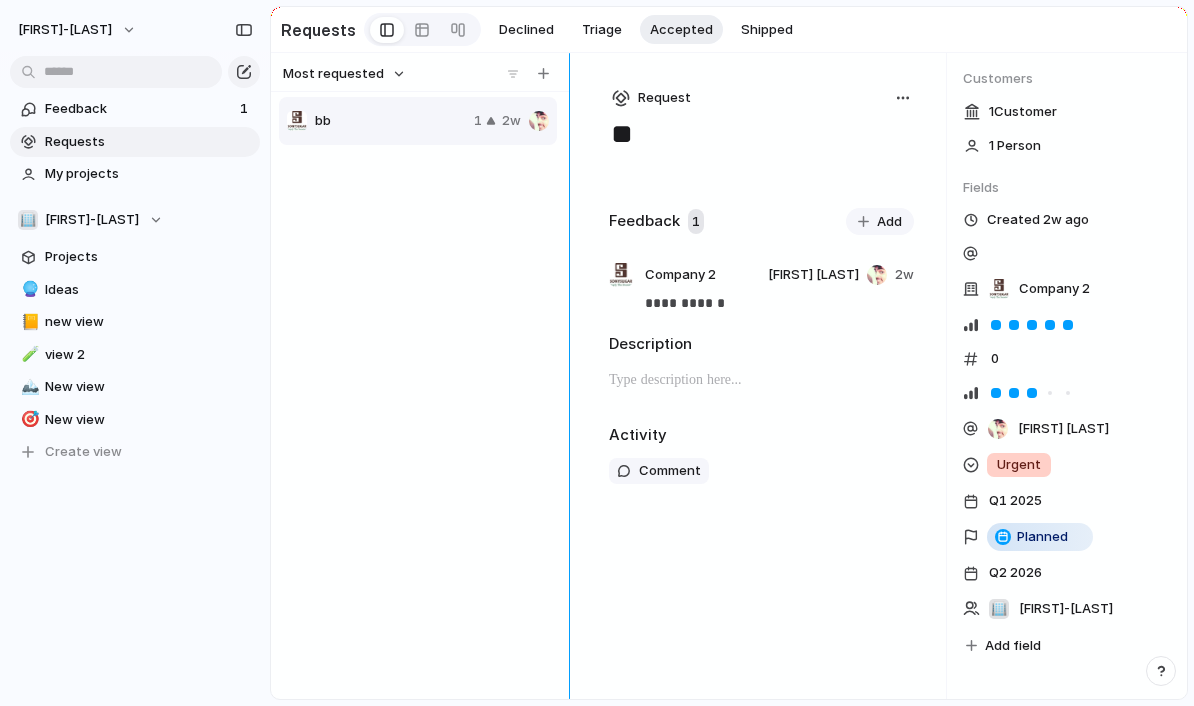 drag, startPoint x: 576, startPoint y: 111, endPoint x: 450, endPoint y: 131, distance: 127.57743 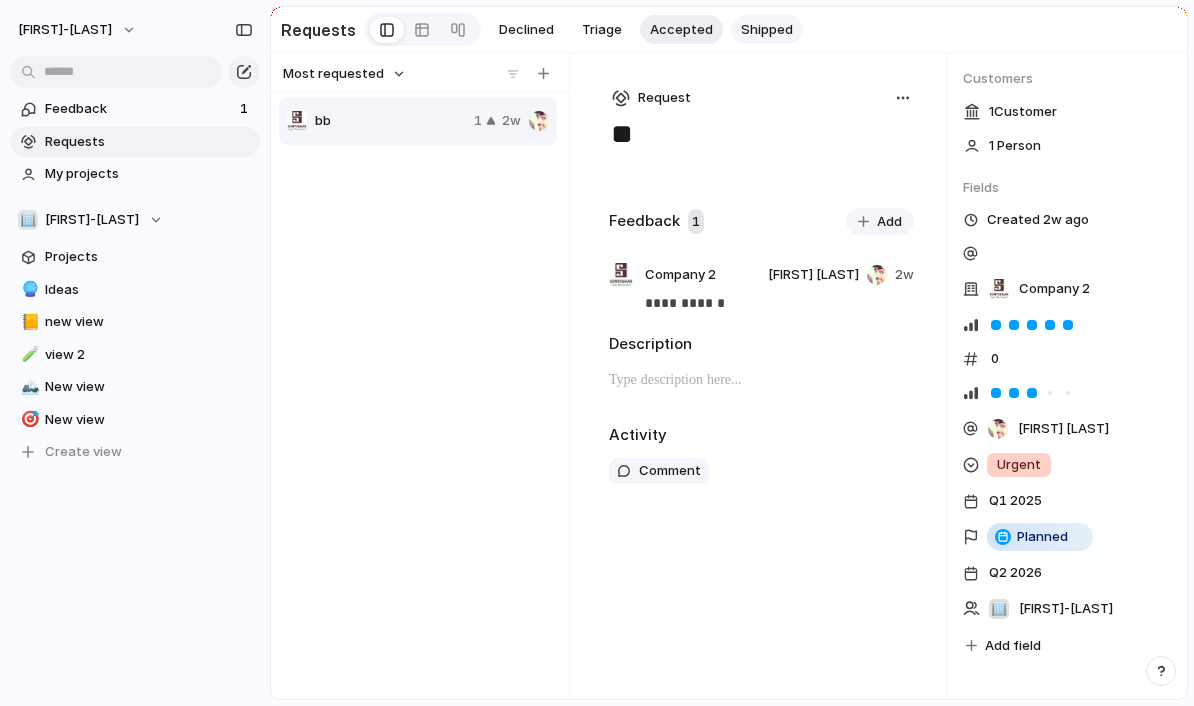 click on "Shipped" at bounding box center [767, 30] 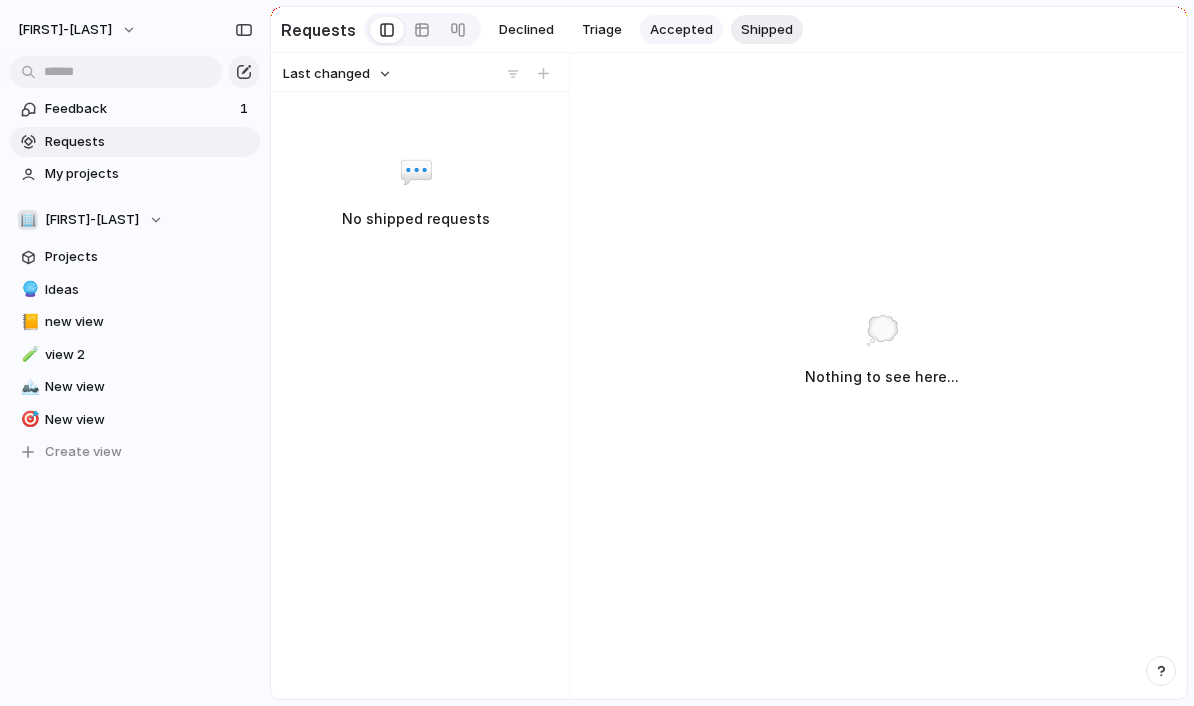 click on "Accepted" at bounding box center (681, 30) 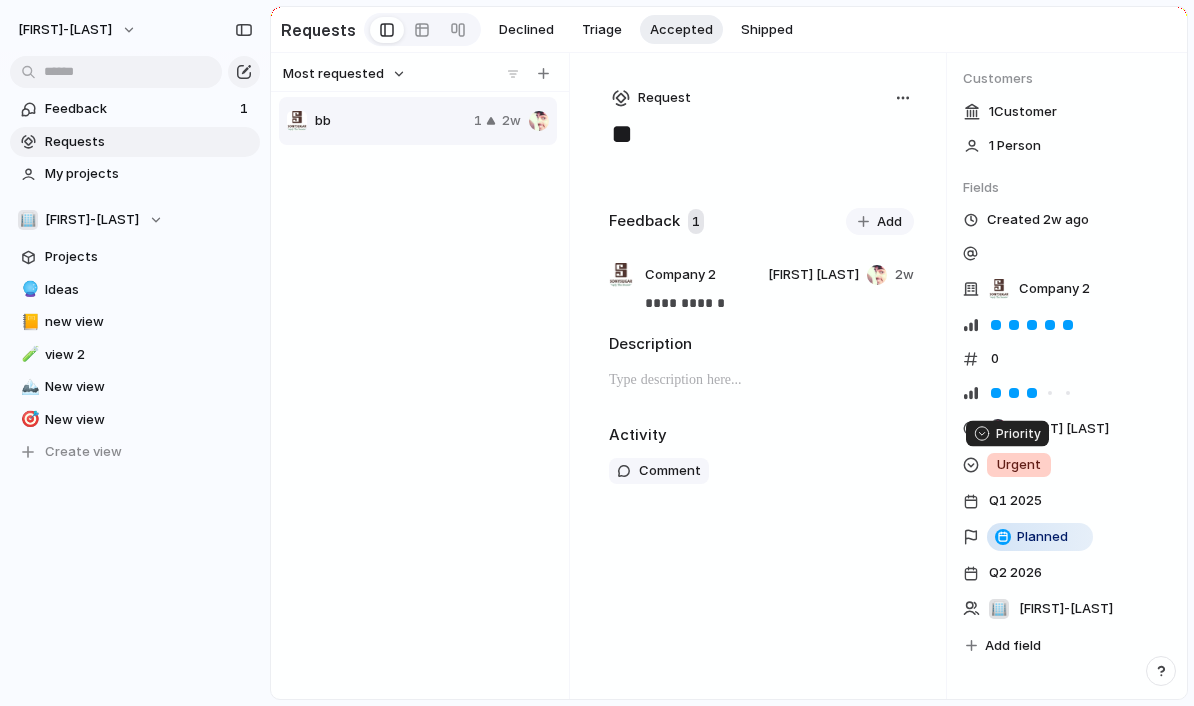 click on "Urgent" at bounding box center (1019, 465) 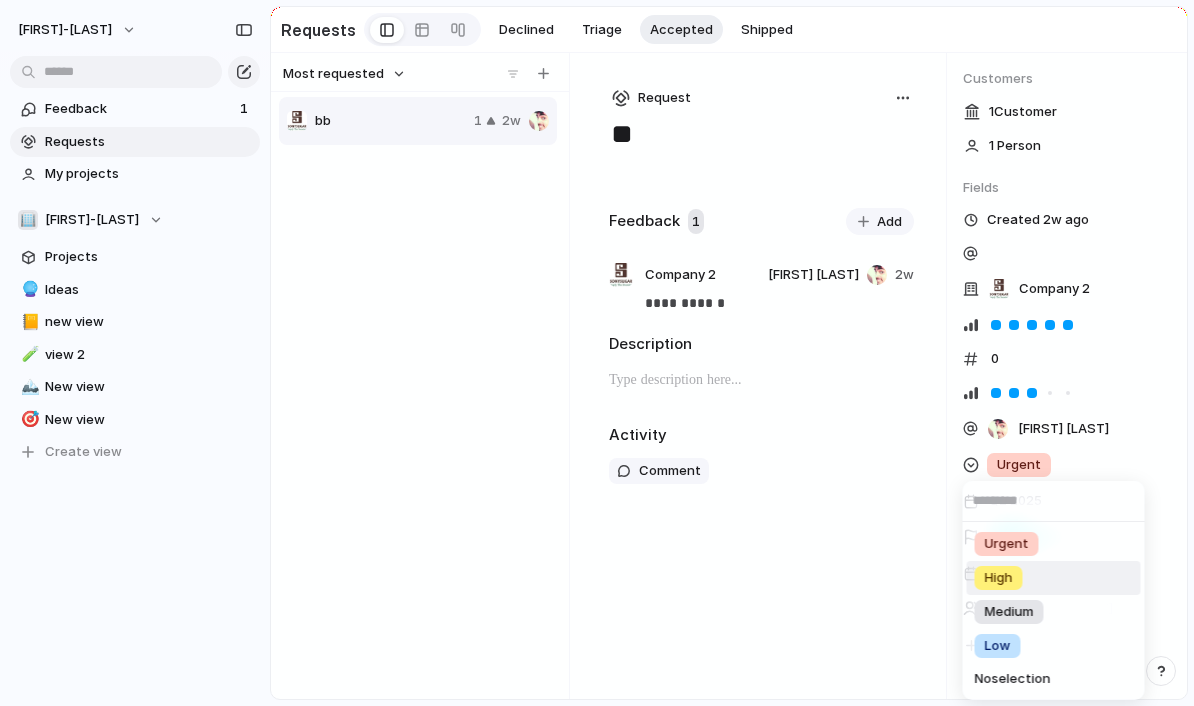click on "High" at bounding box center [1054, 578] 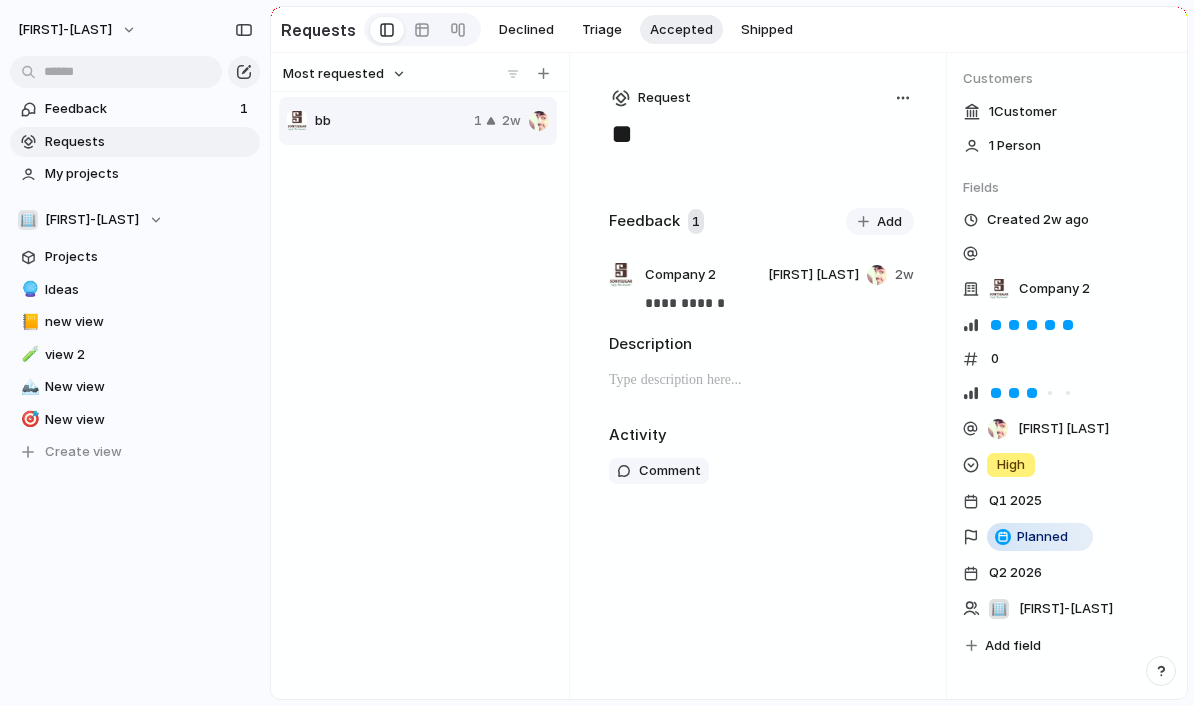 click at bounding box center [903, 98] 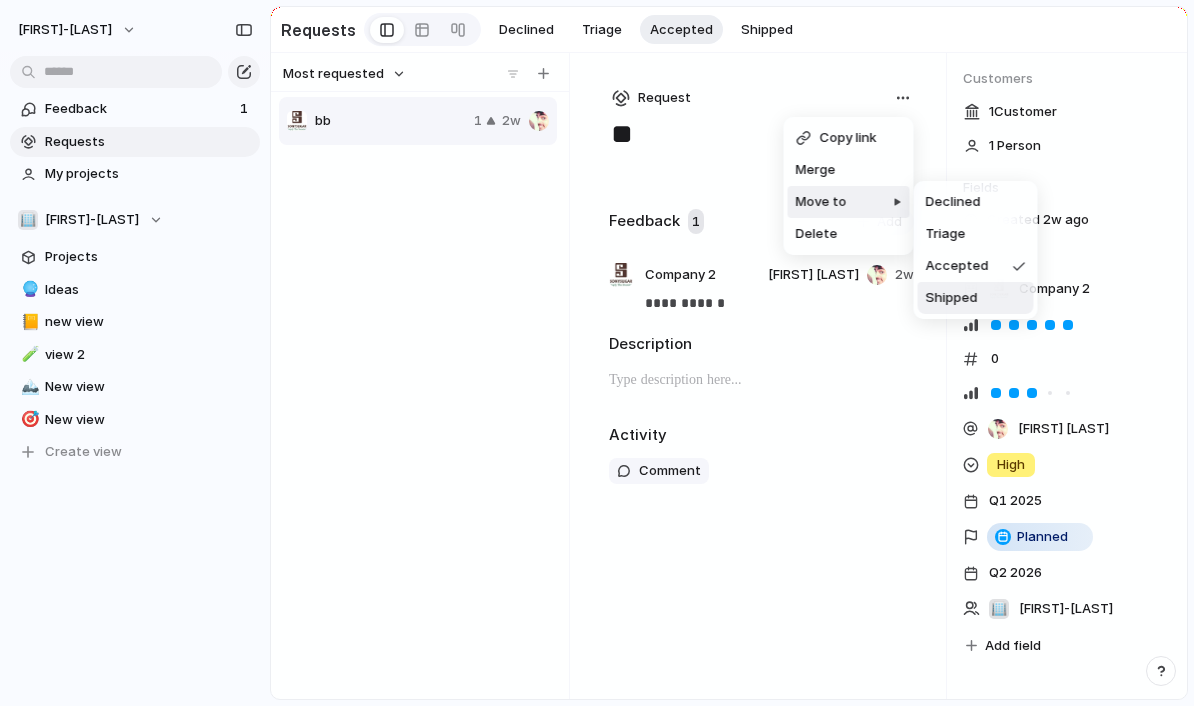 click on "Shipped" at bounding box center [952, 298] 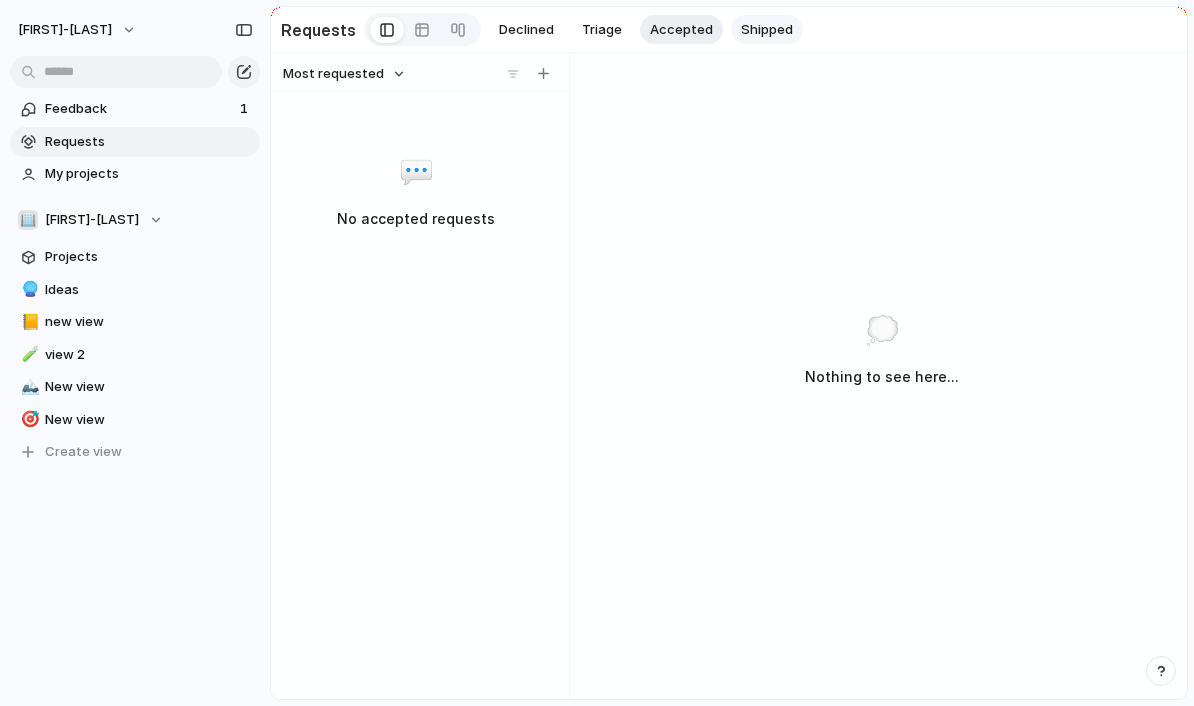 click on "Shipped" at bounding box center (767, 30) 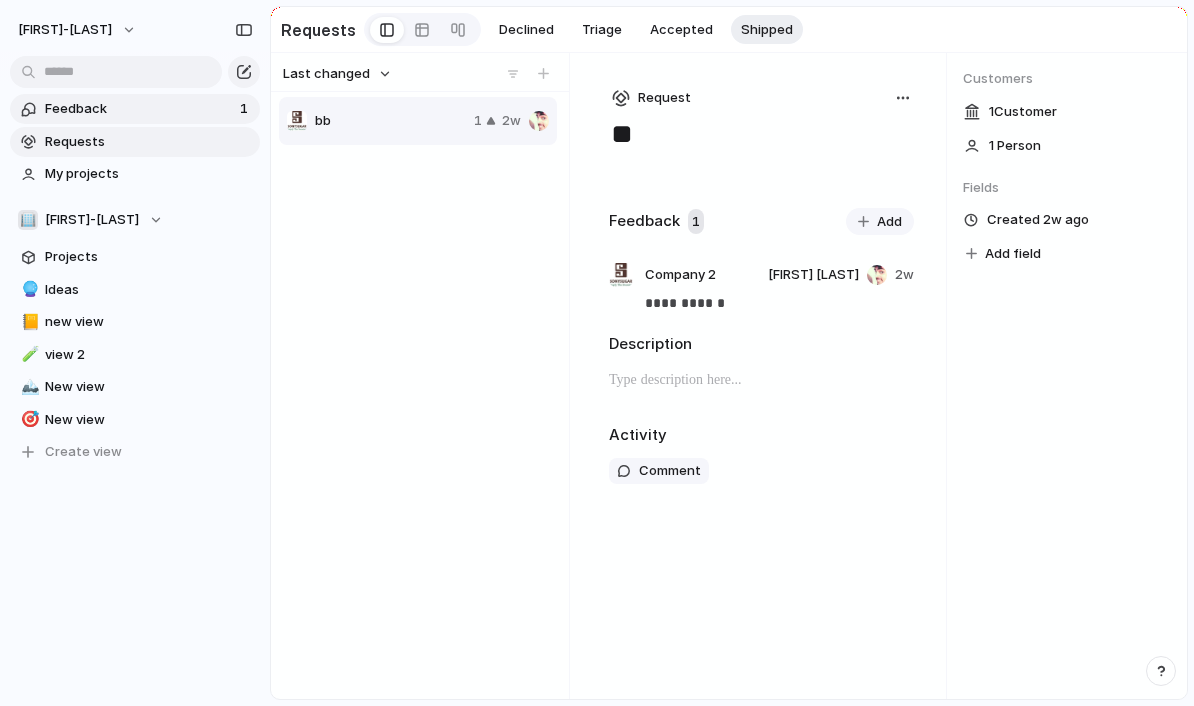 click on "Feedback" at bounding box center (139, 109) 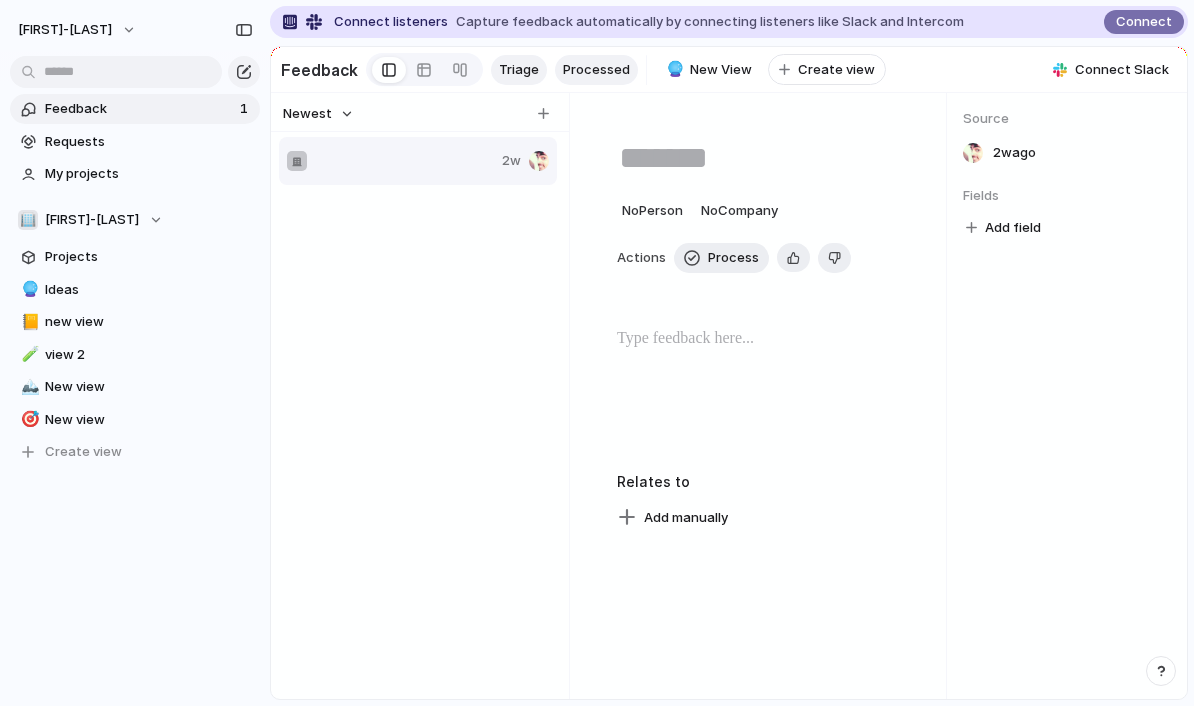click on "Processed" at bounding box center [596, 70] 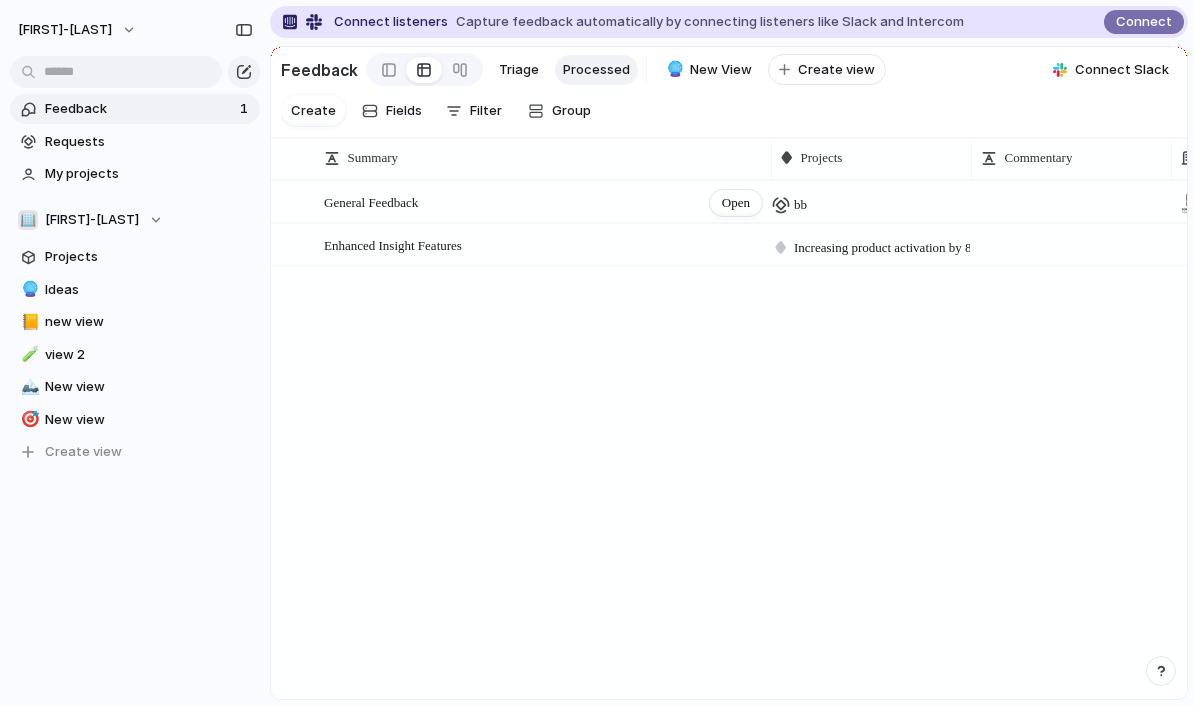 click on "General Feedback Open" at bounding box center [544, 203] 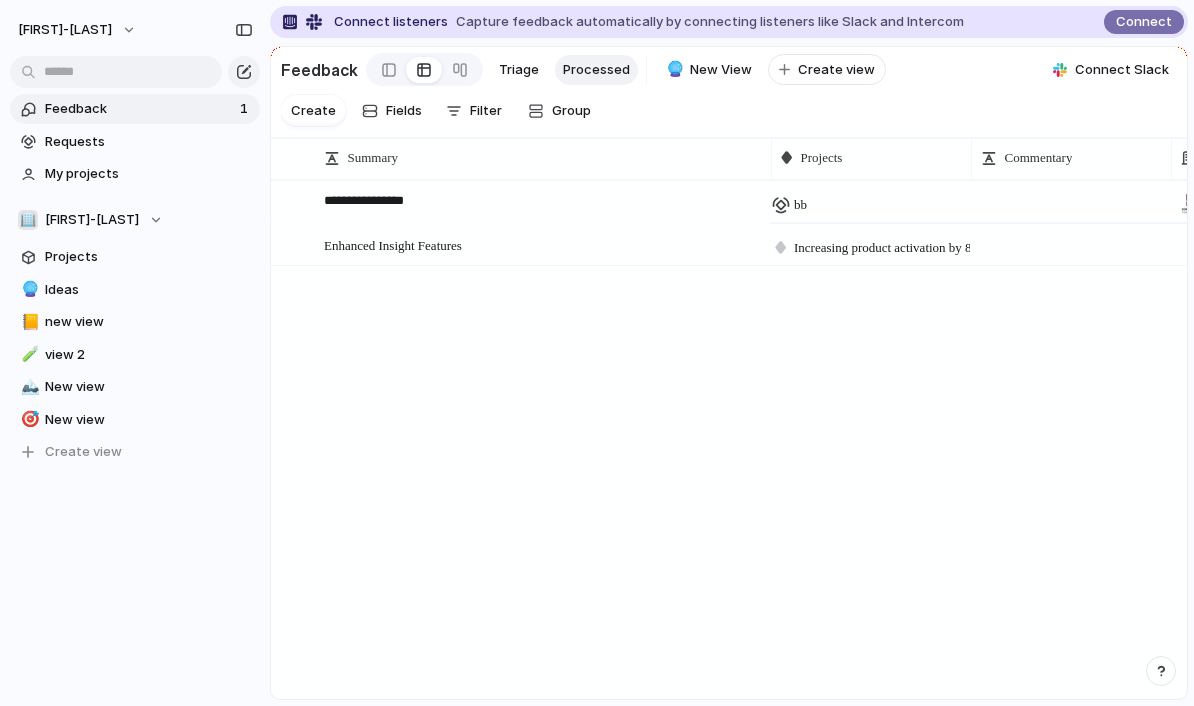 click on "**********" at bounding box center [540, 202] 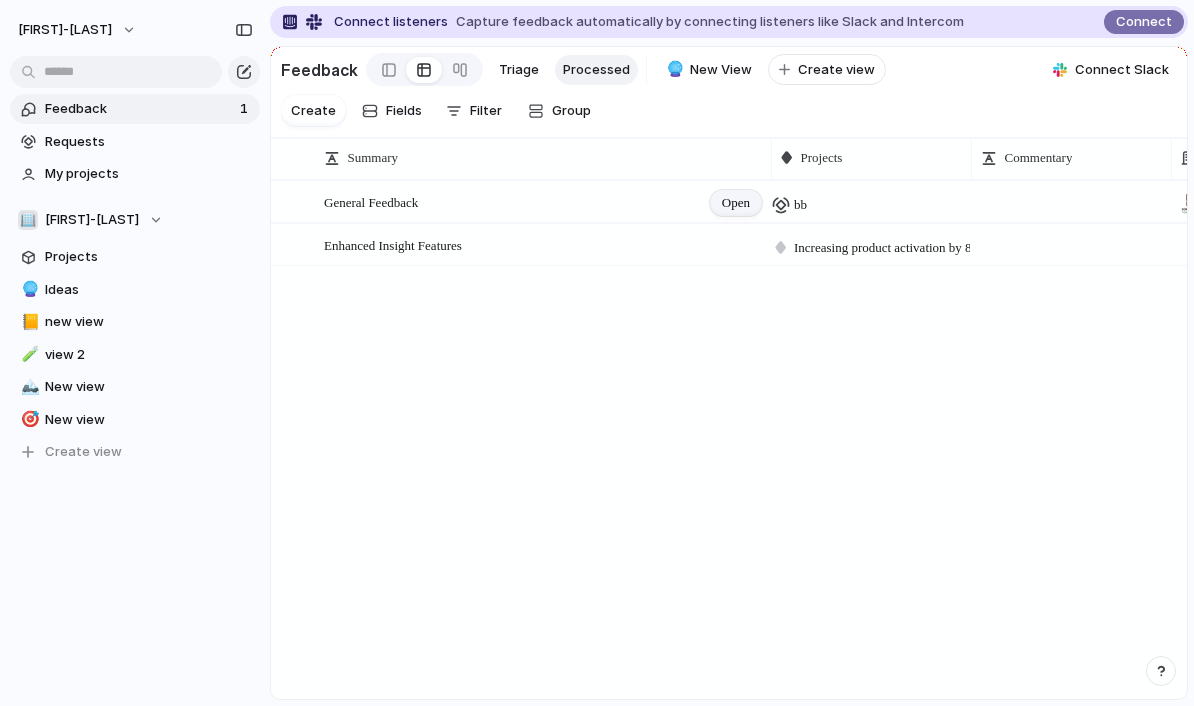 click on "Open" at bounding box center [736, 203] 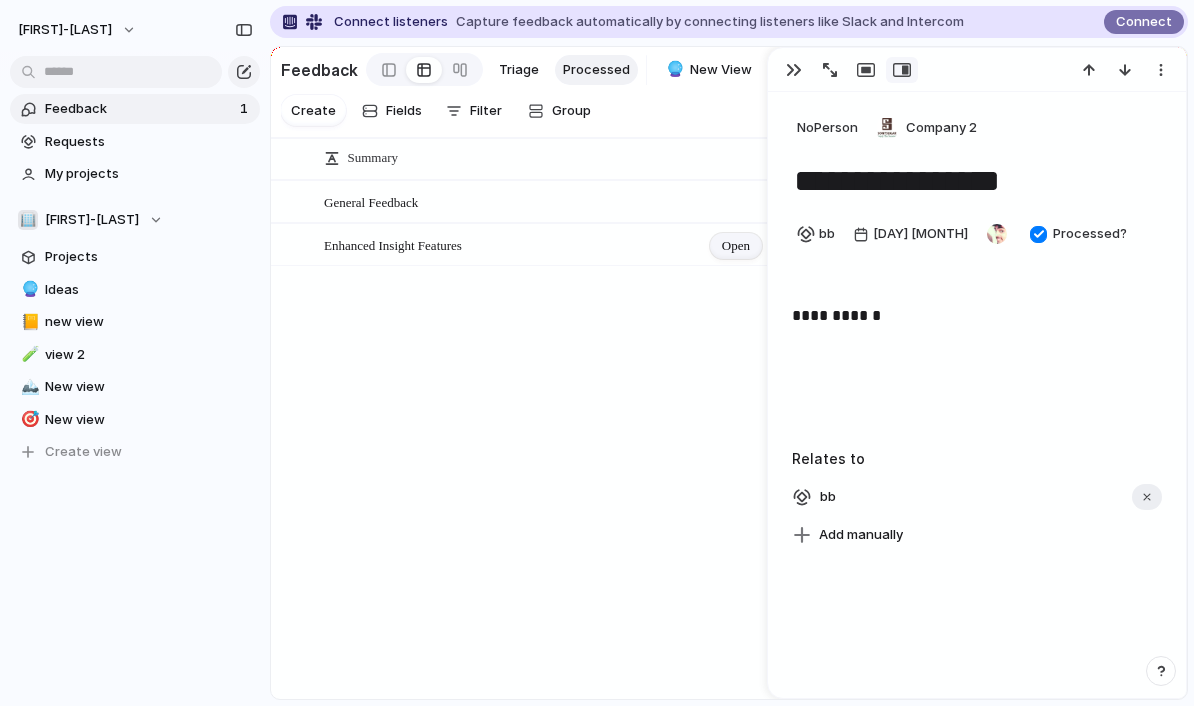 click on "Open" at bounding box center (736, 246) 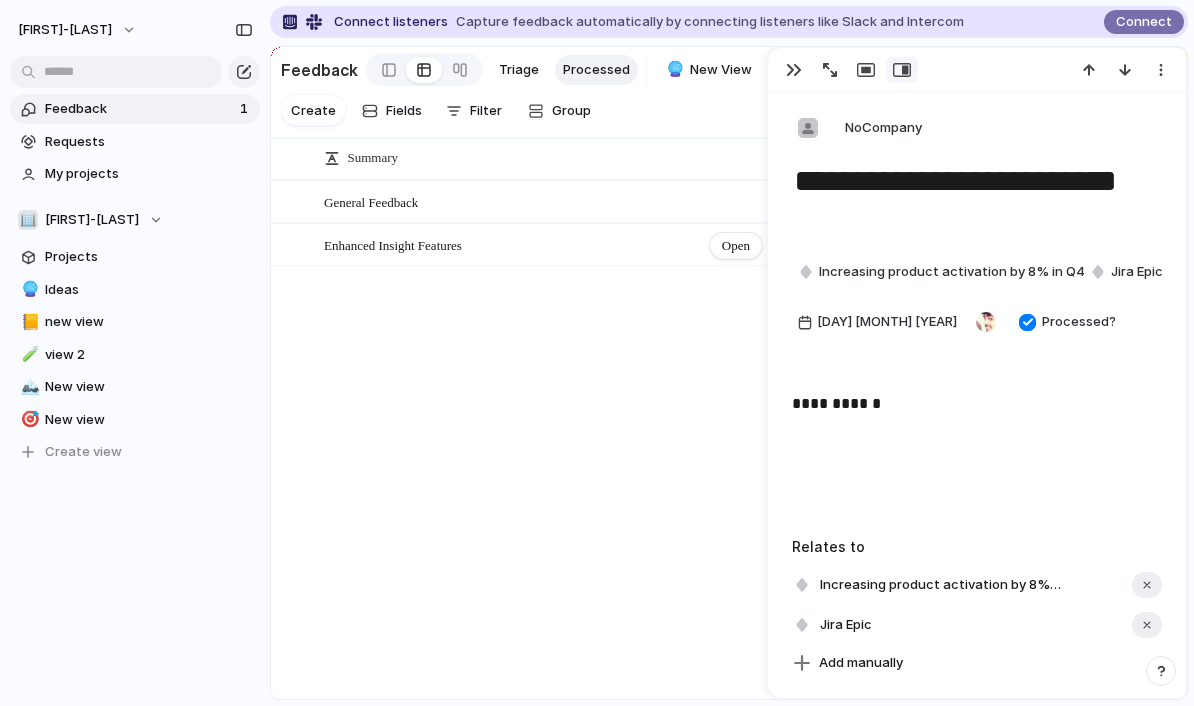 scroll, scrollTop: 0, scrollLeft: 0, axis: both 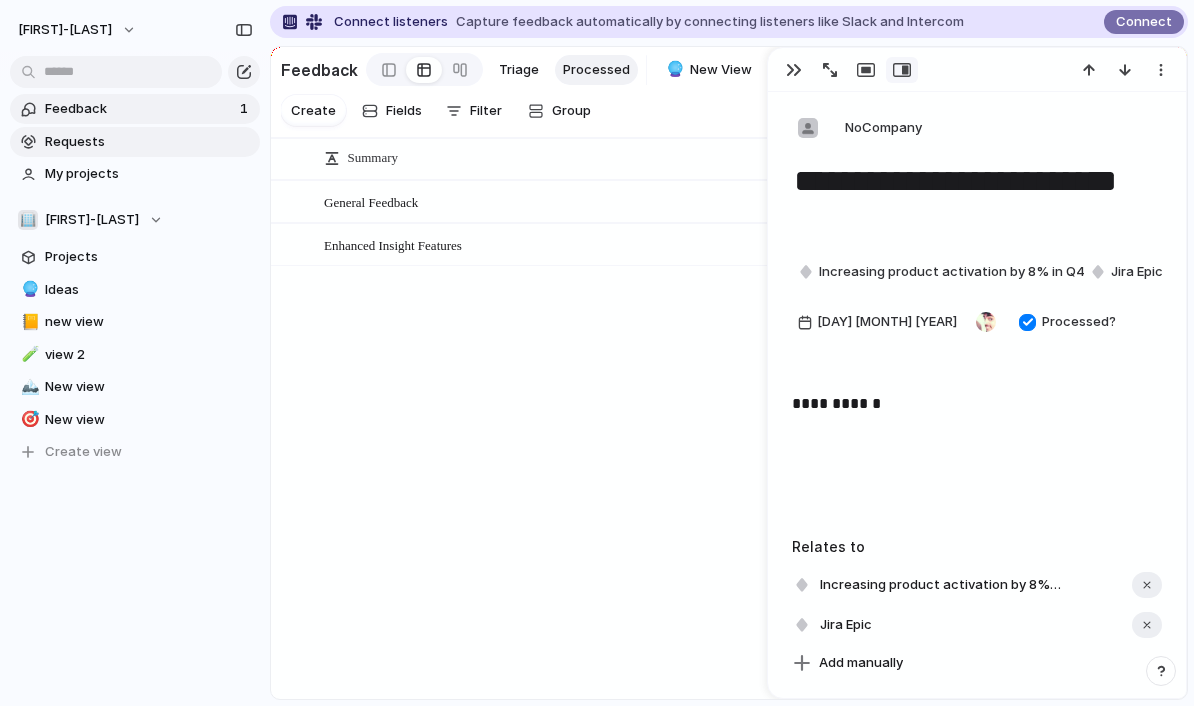 click on "Requests" at bounding box center (149, 142) 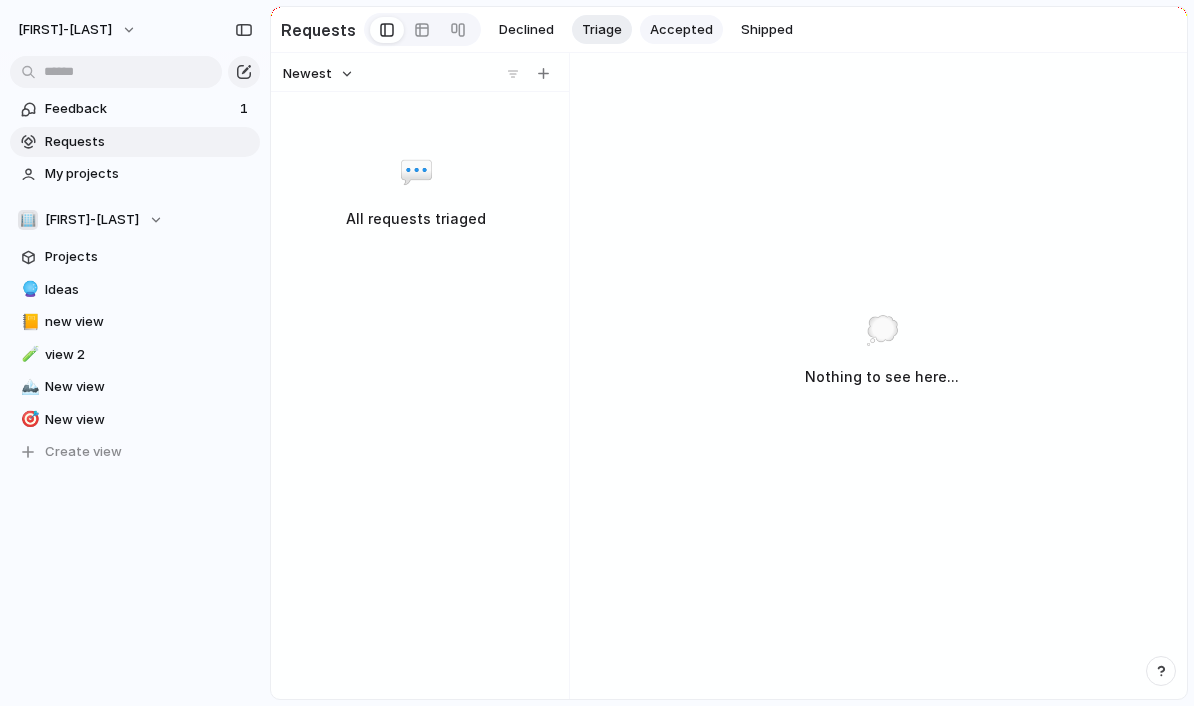 click on "Accepted" at bounding box center (681, 30) 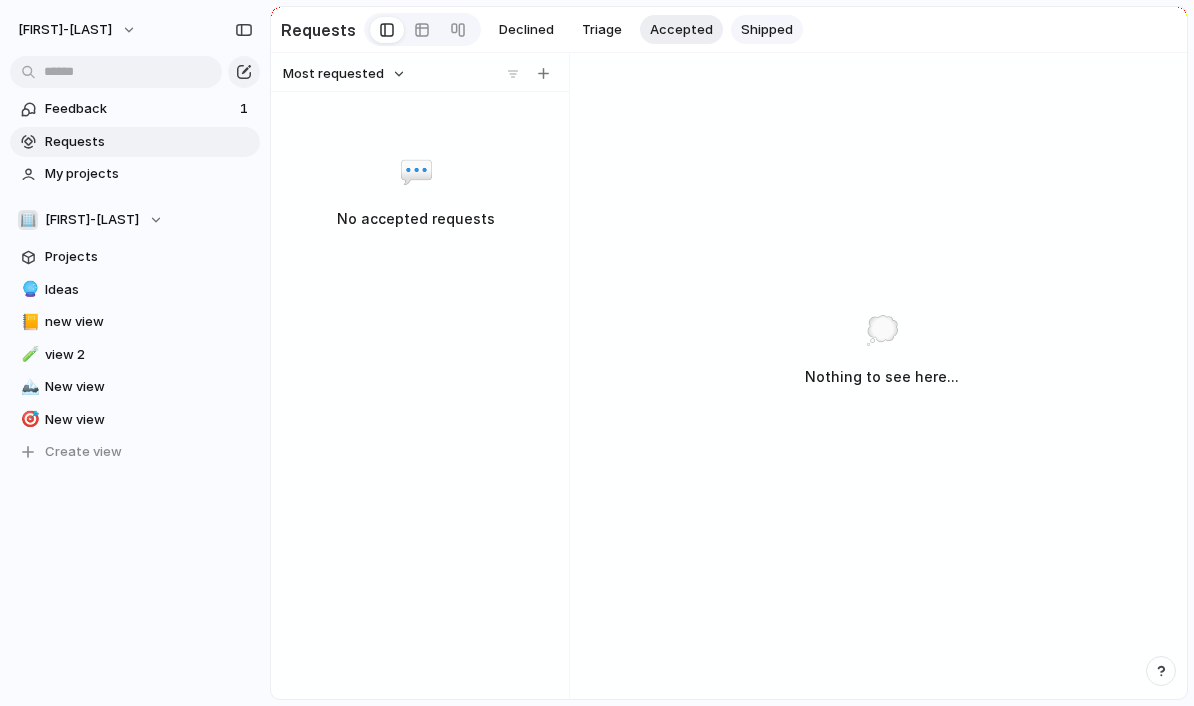 click on "Shipped" at bounding box center [767, 30] 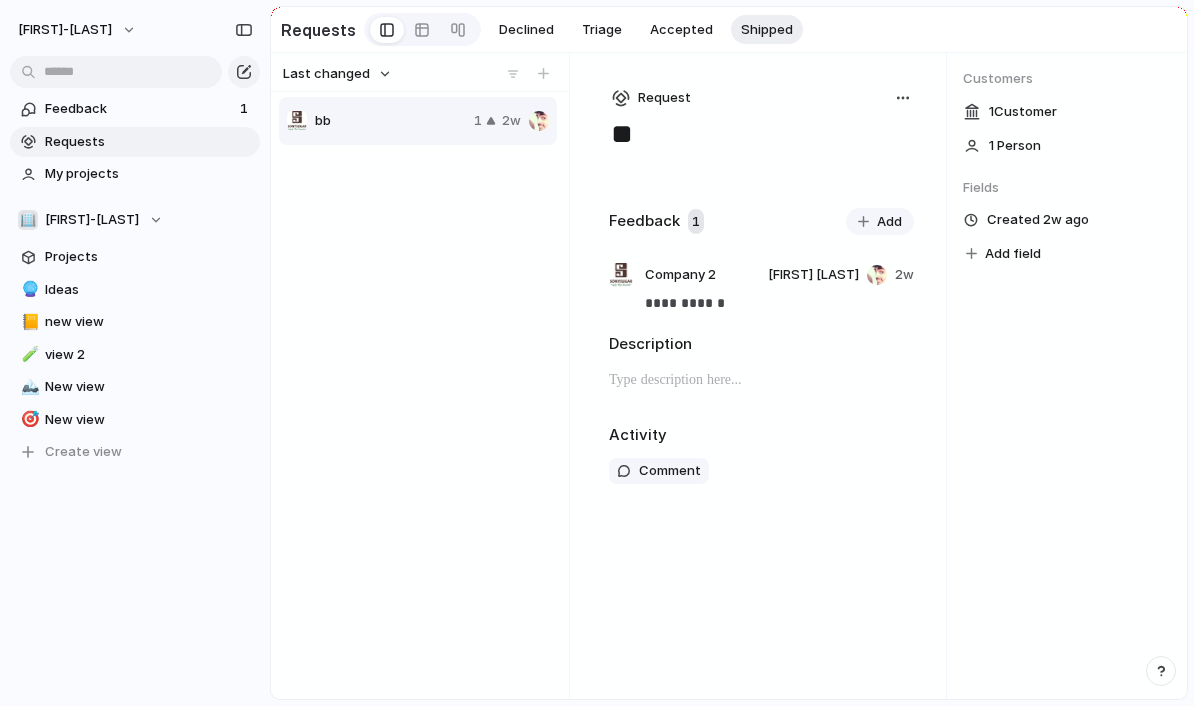 click on "Add" at bounding box center [880, 222] 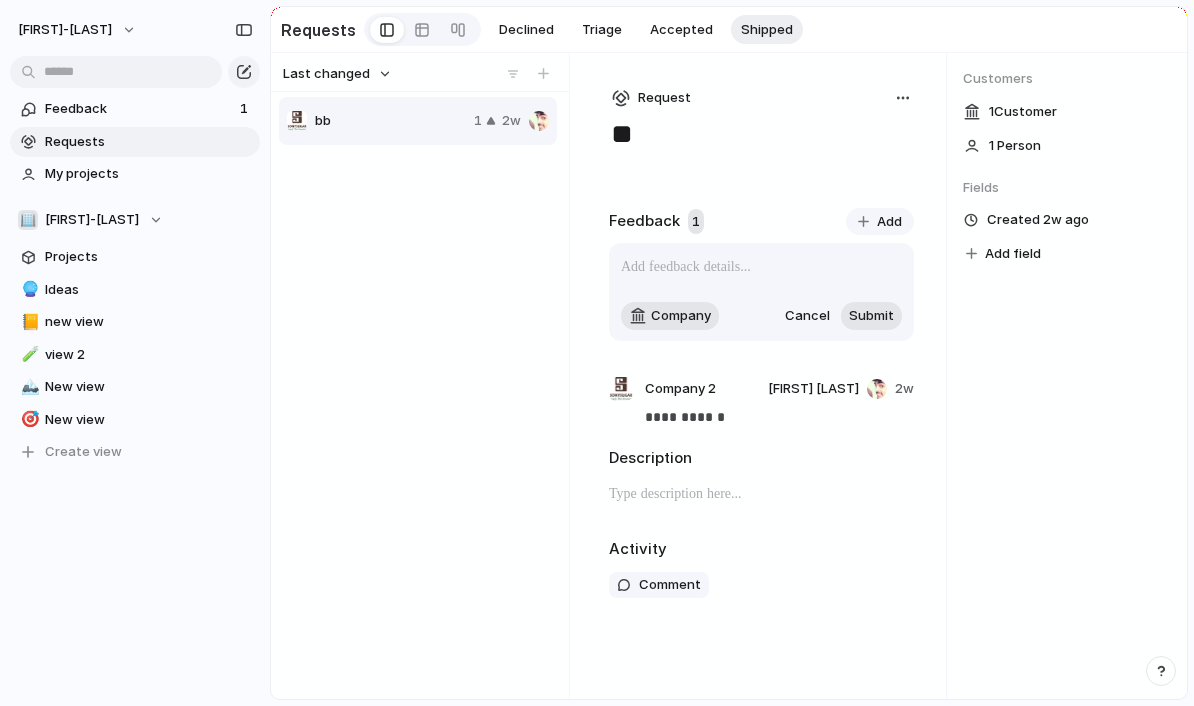 click on "Cancel" at bounding box center (807, 316) 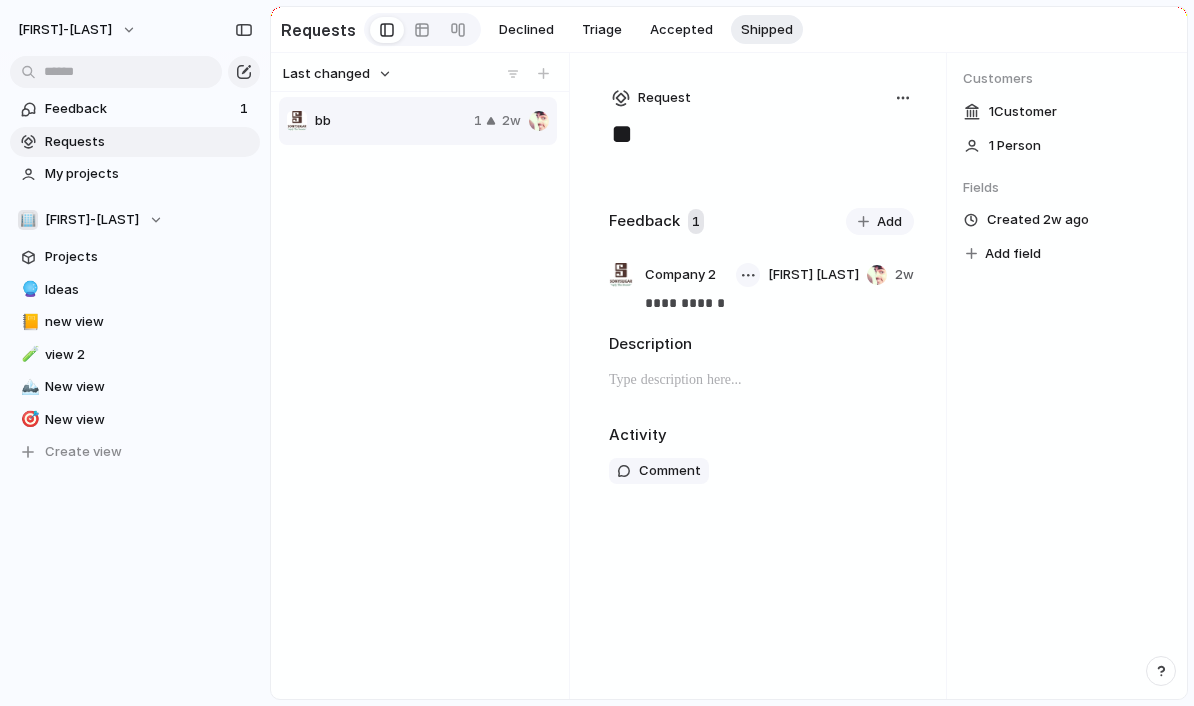 click at bounding box center (748, 275) 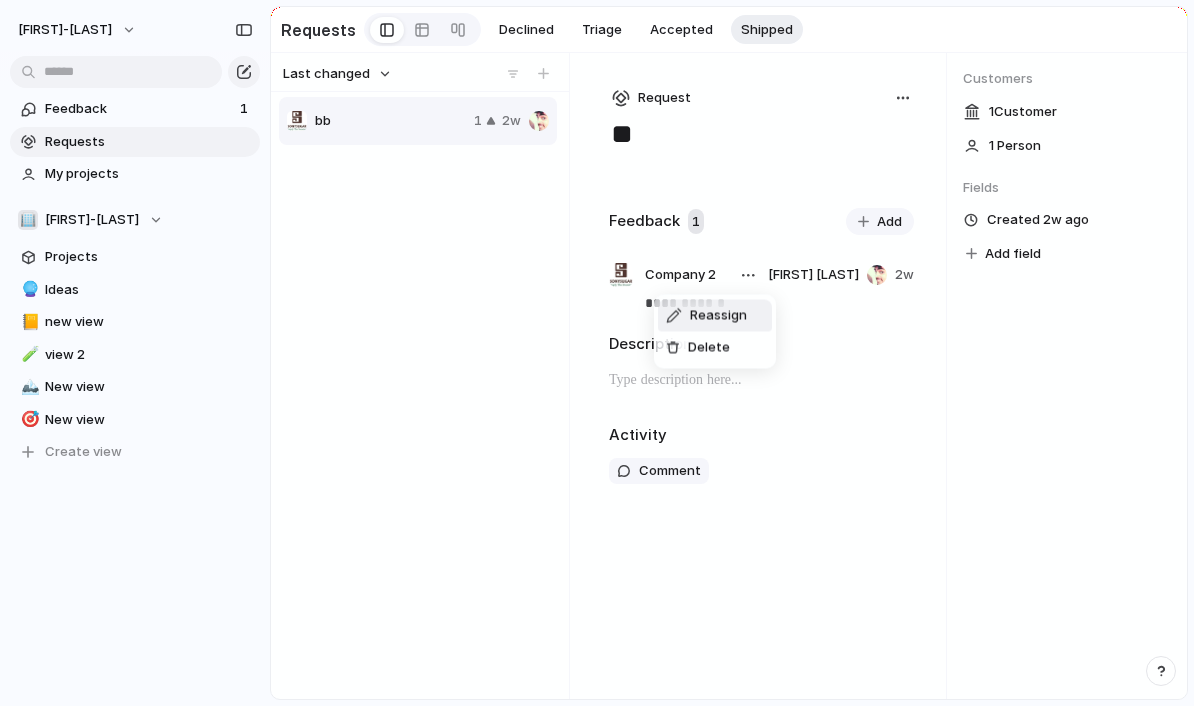 click on "Reassign   Delete" at bounding box center [597, 353] 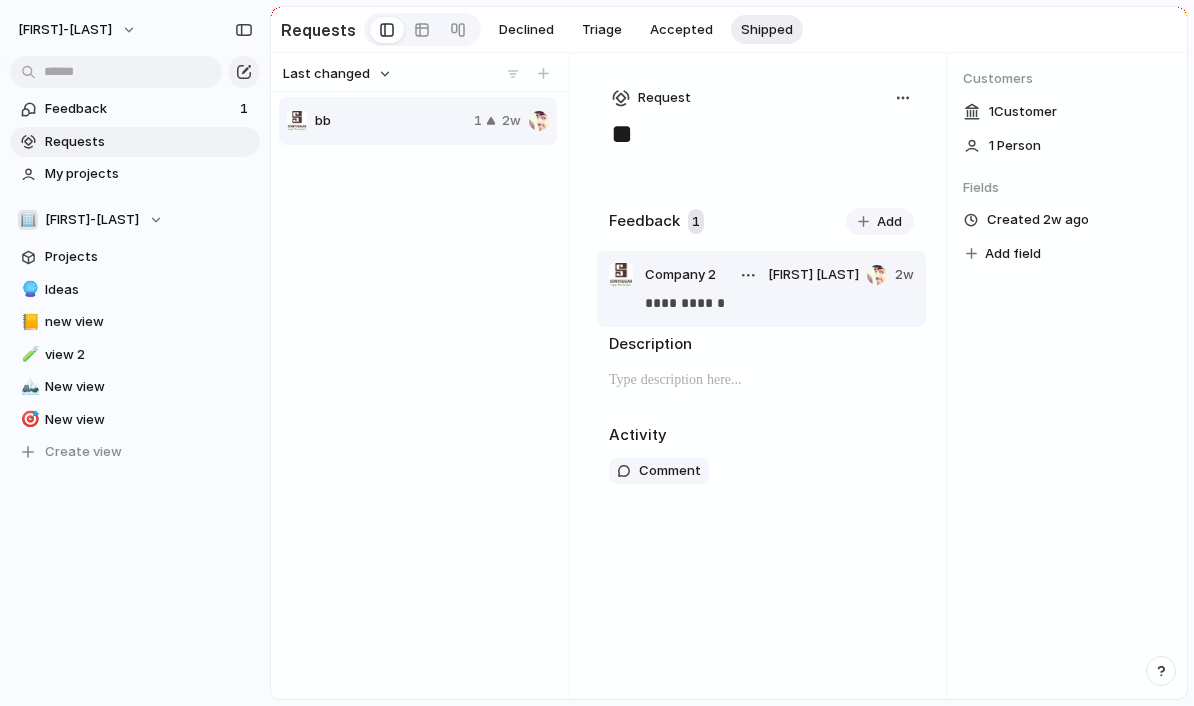 click on "**********" at bounding box center [779, 303] 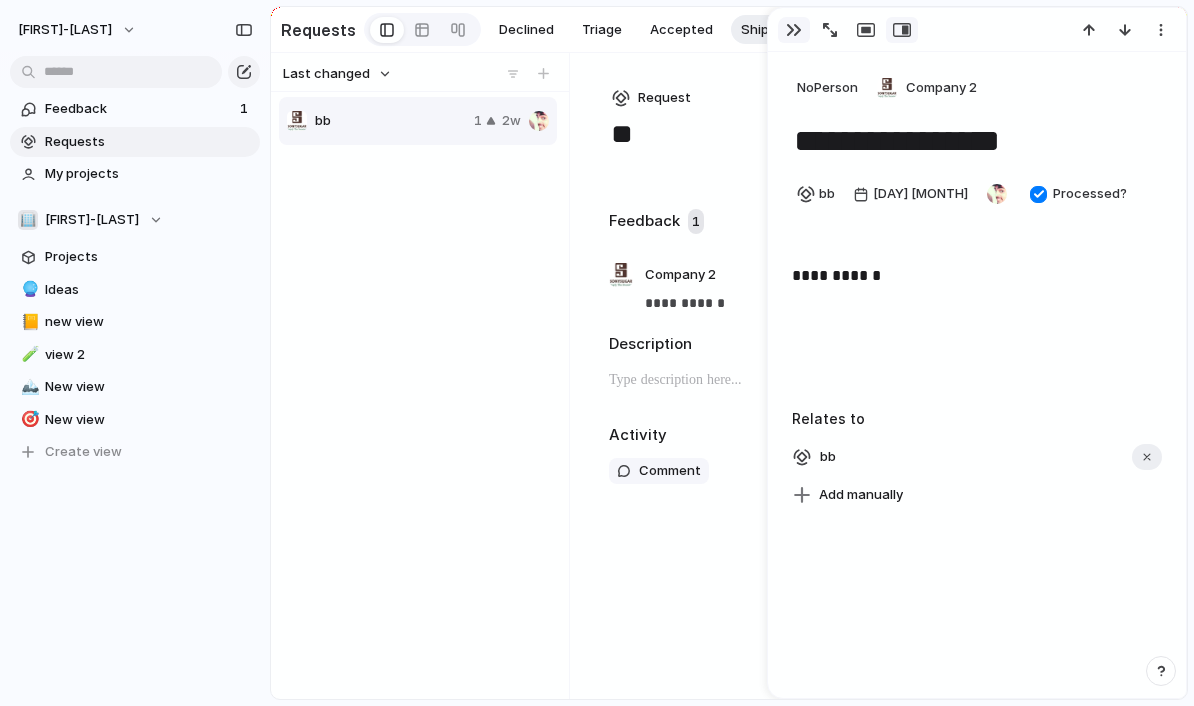 click at bounding box center [794, 30] 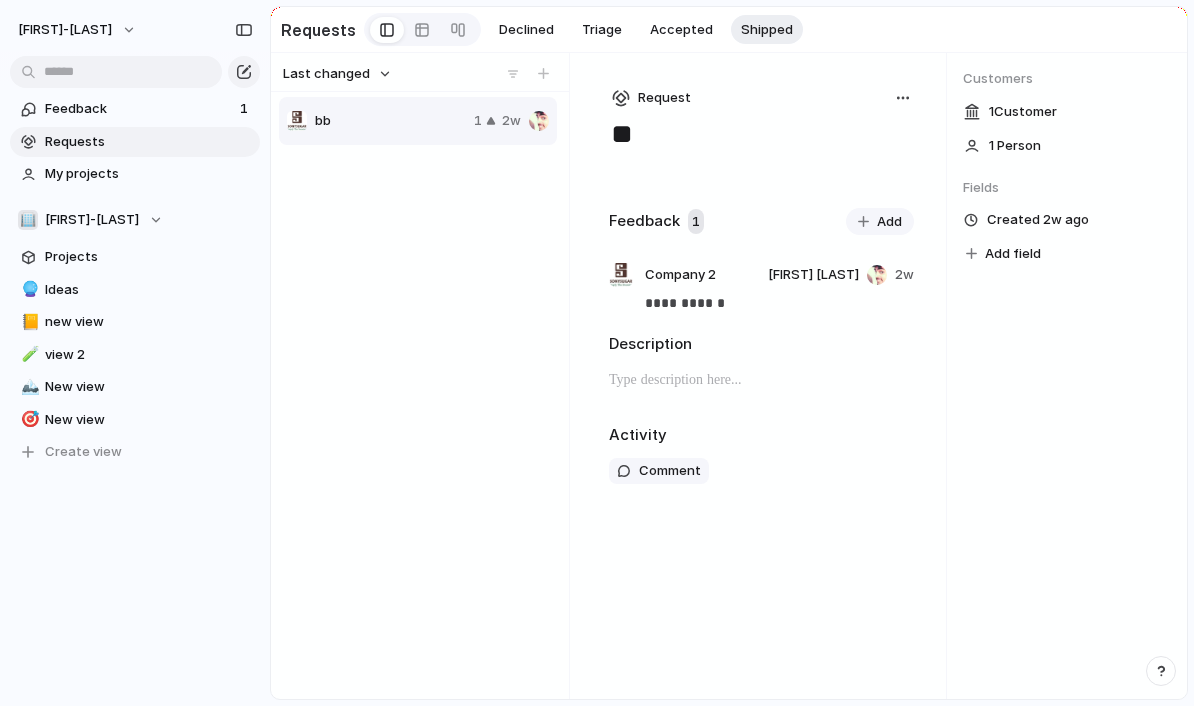 click on "[NUMBER] Person" at bounding box center (1015, 146) 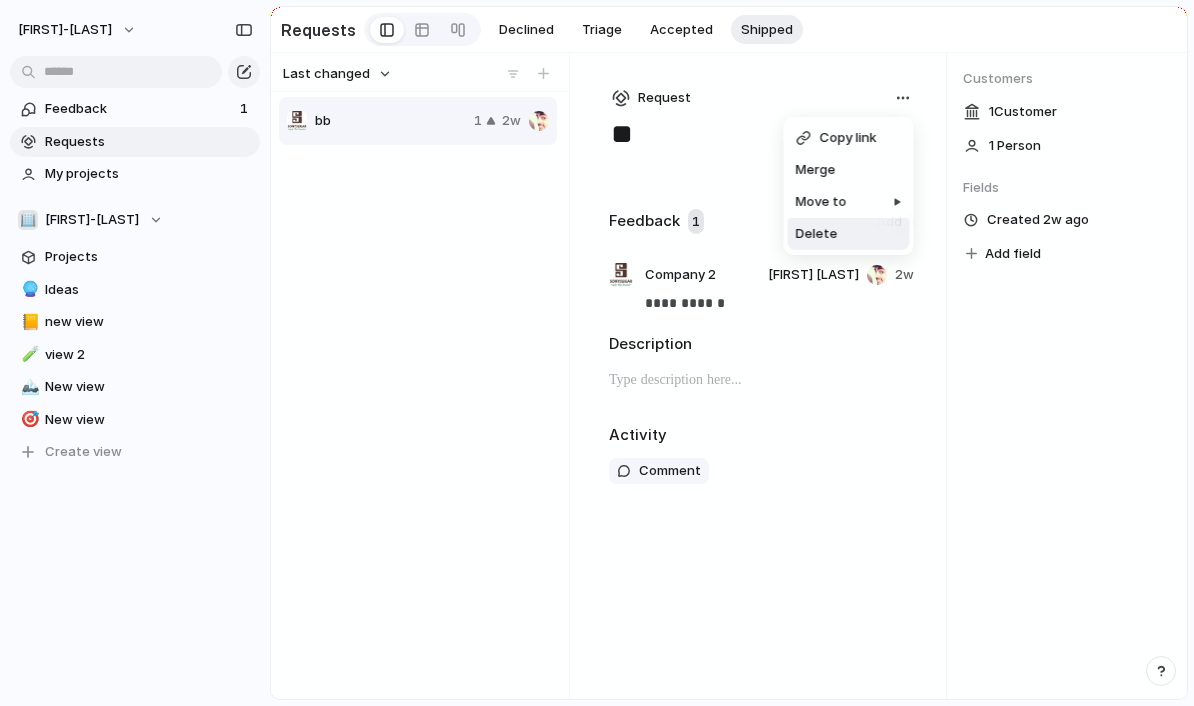 click on "Copy link   Merge   Move to   Delete" at bounding box center (597, 353) 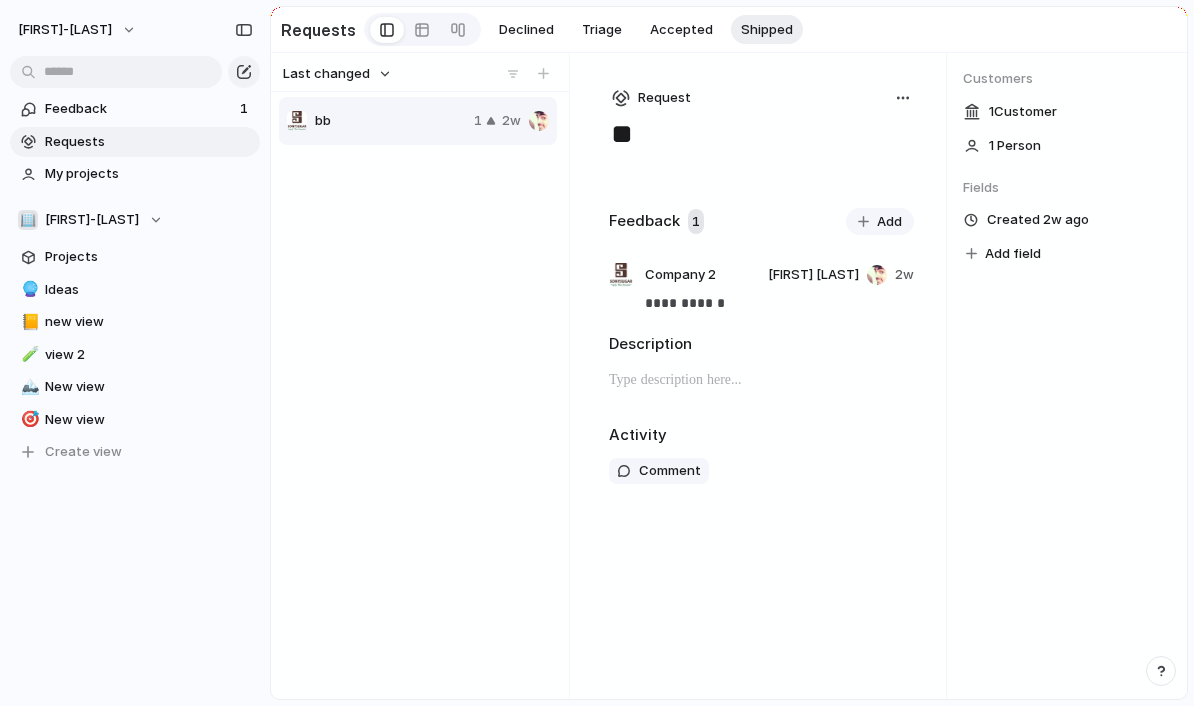 click at bounding box center [903, 98] 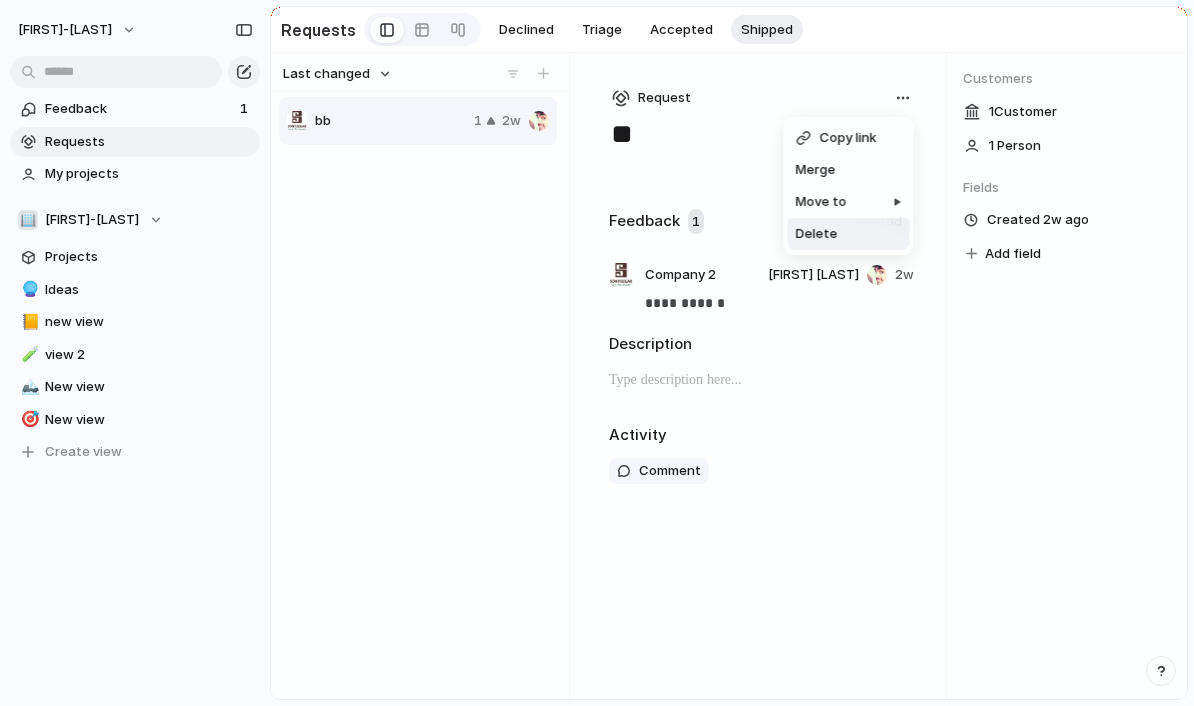 click on "Delete" at bounding box center (849, 234) 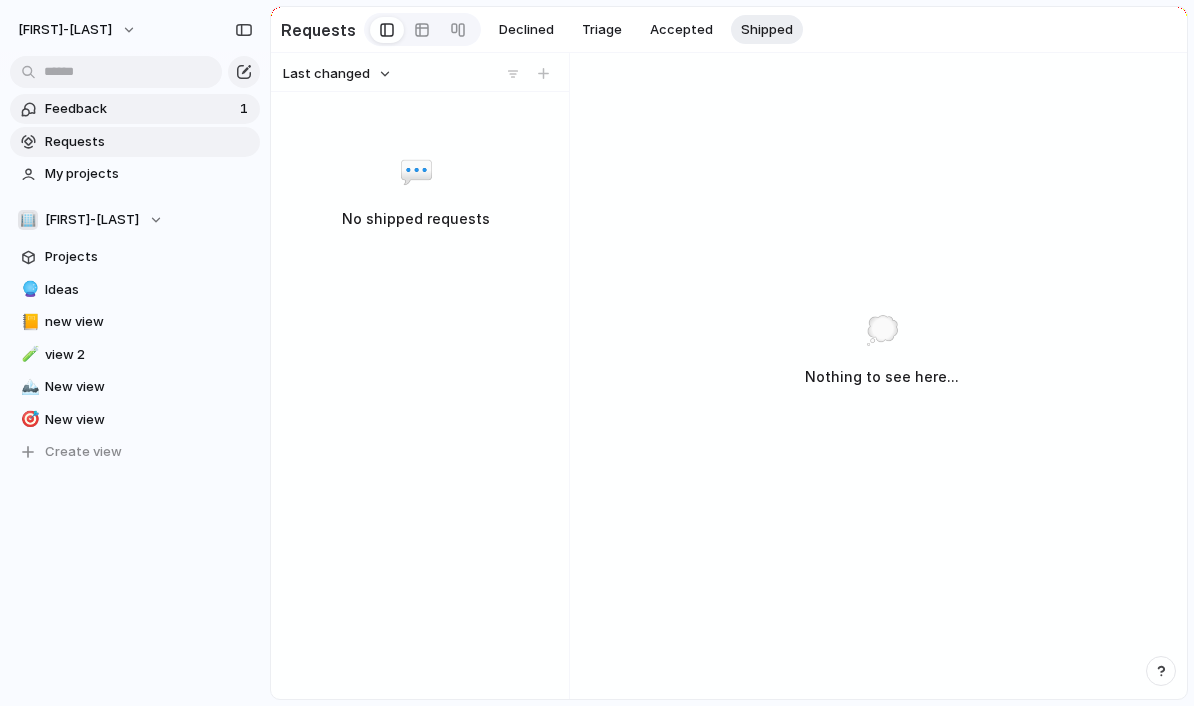click on "Feedback" at bounding box center [139, 109] 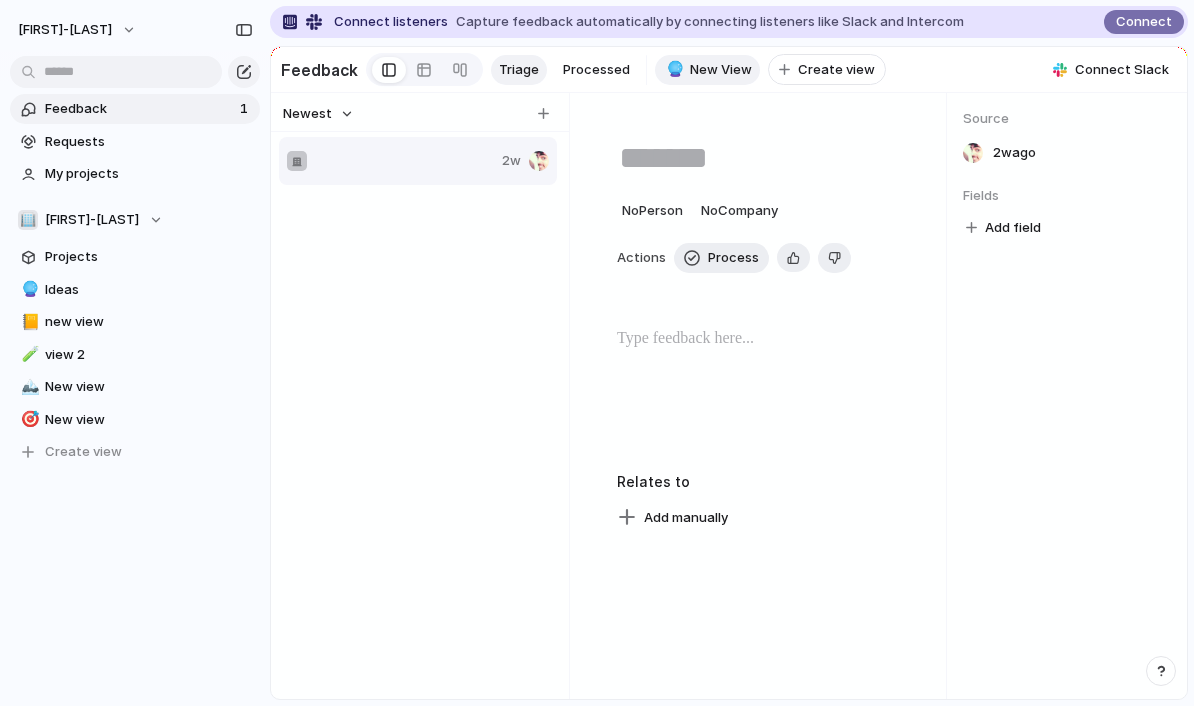 click on "🔮 New View" at bounding box center (707, 70) 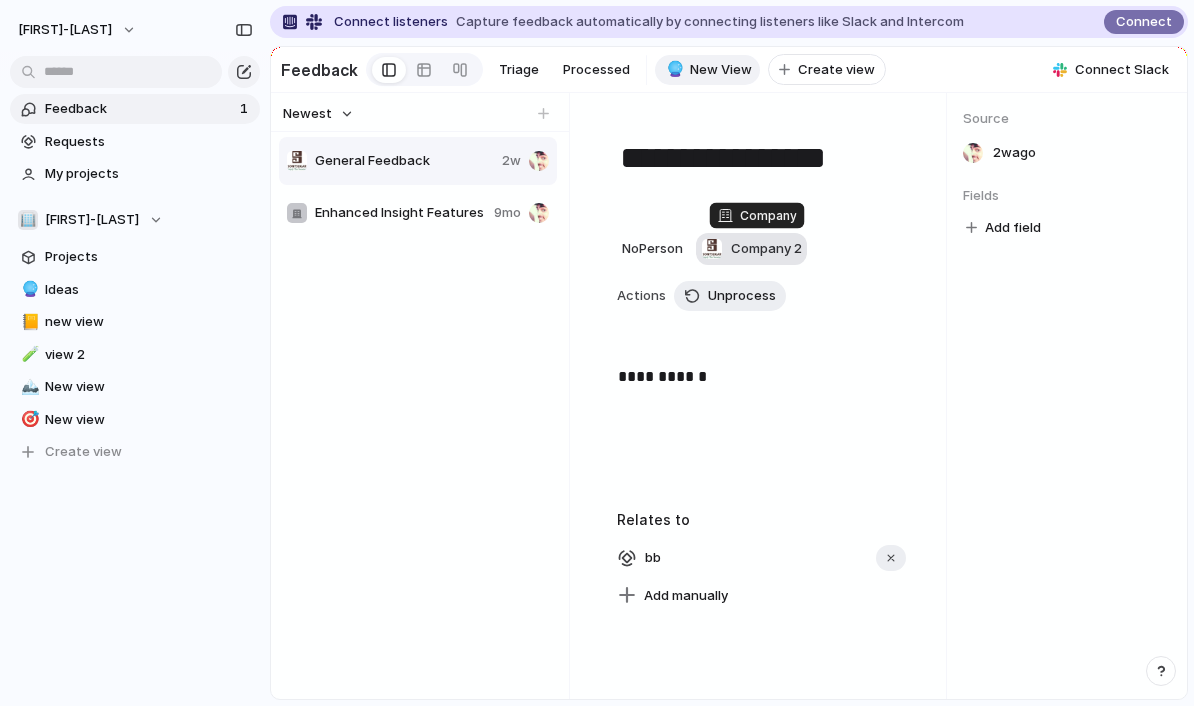 click on "Company 2" at bounding box center [766, 249] 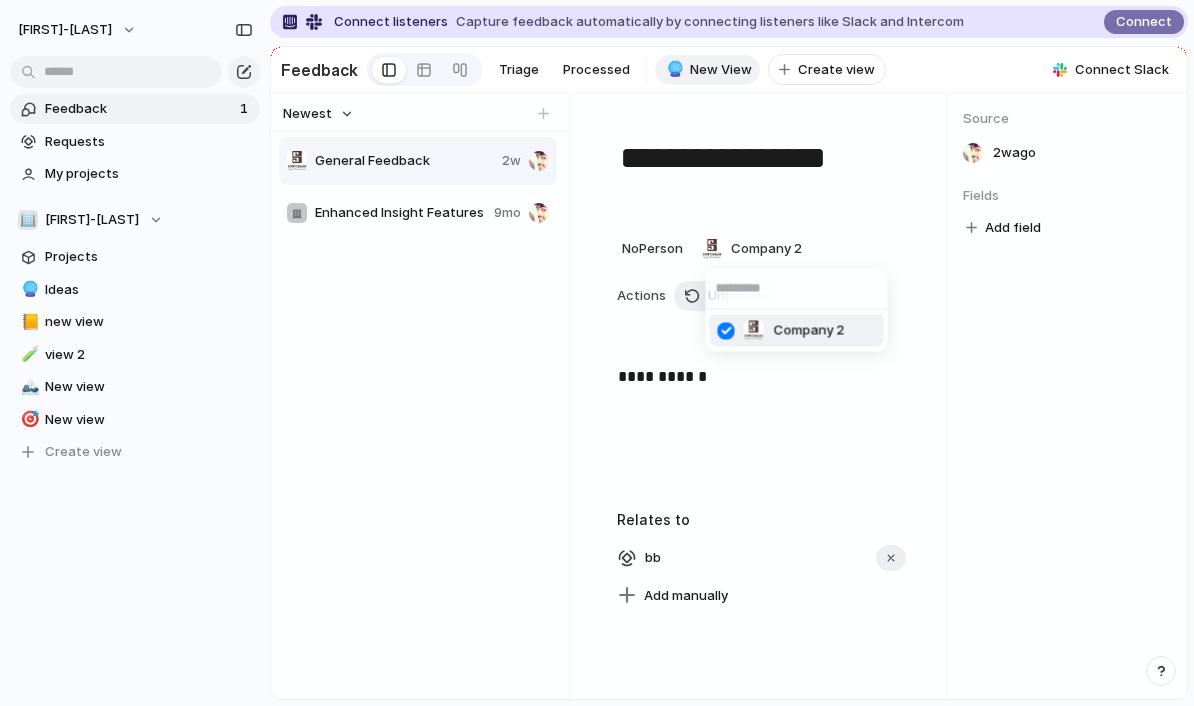 click on "Company 2" at bounding box center [597, 353] 